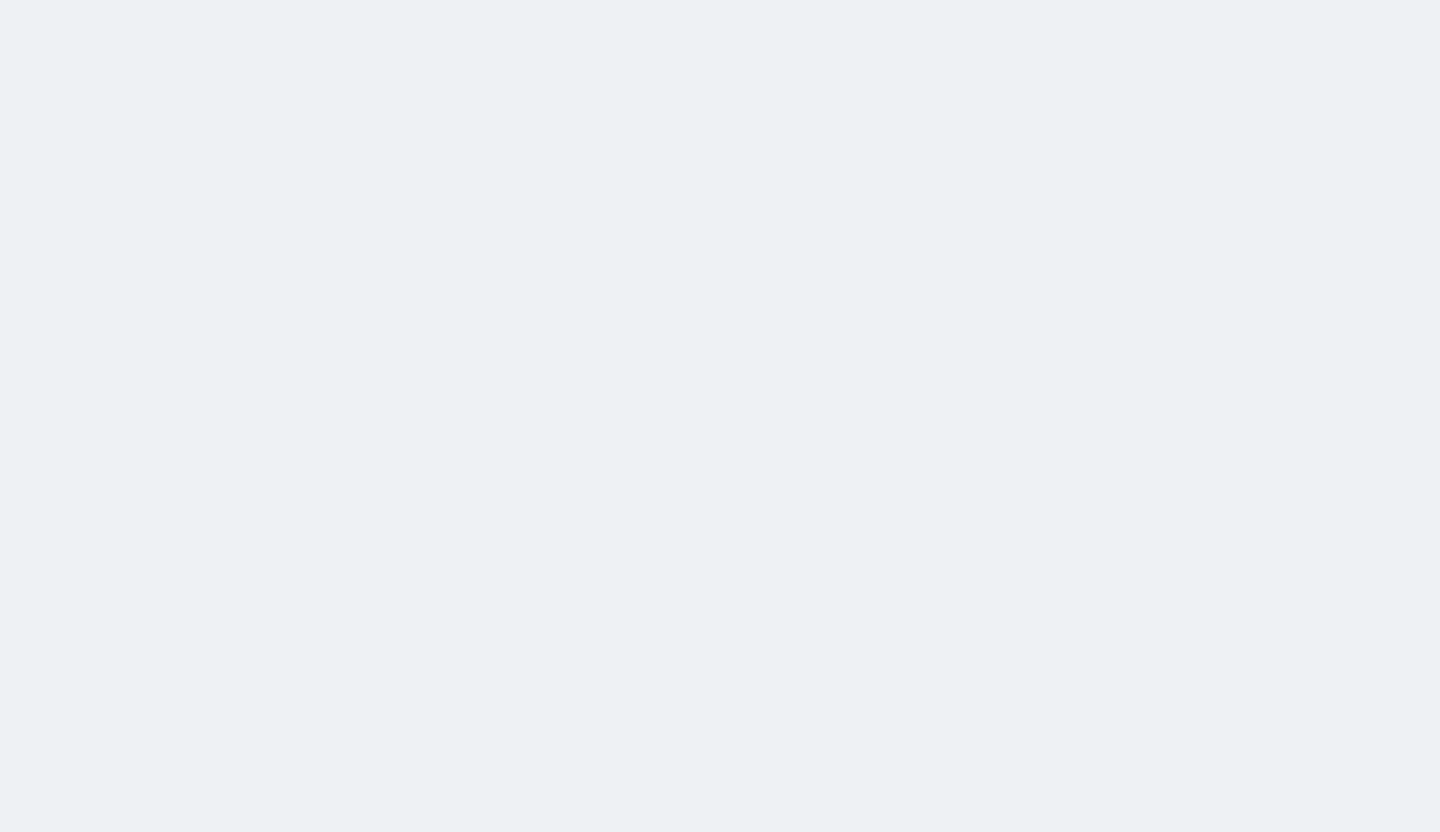 scroll, scrollTop: 0, scrollLeft: 0, axis: both 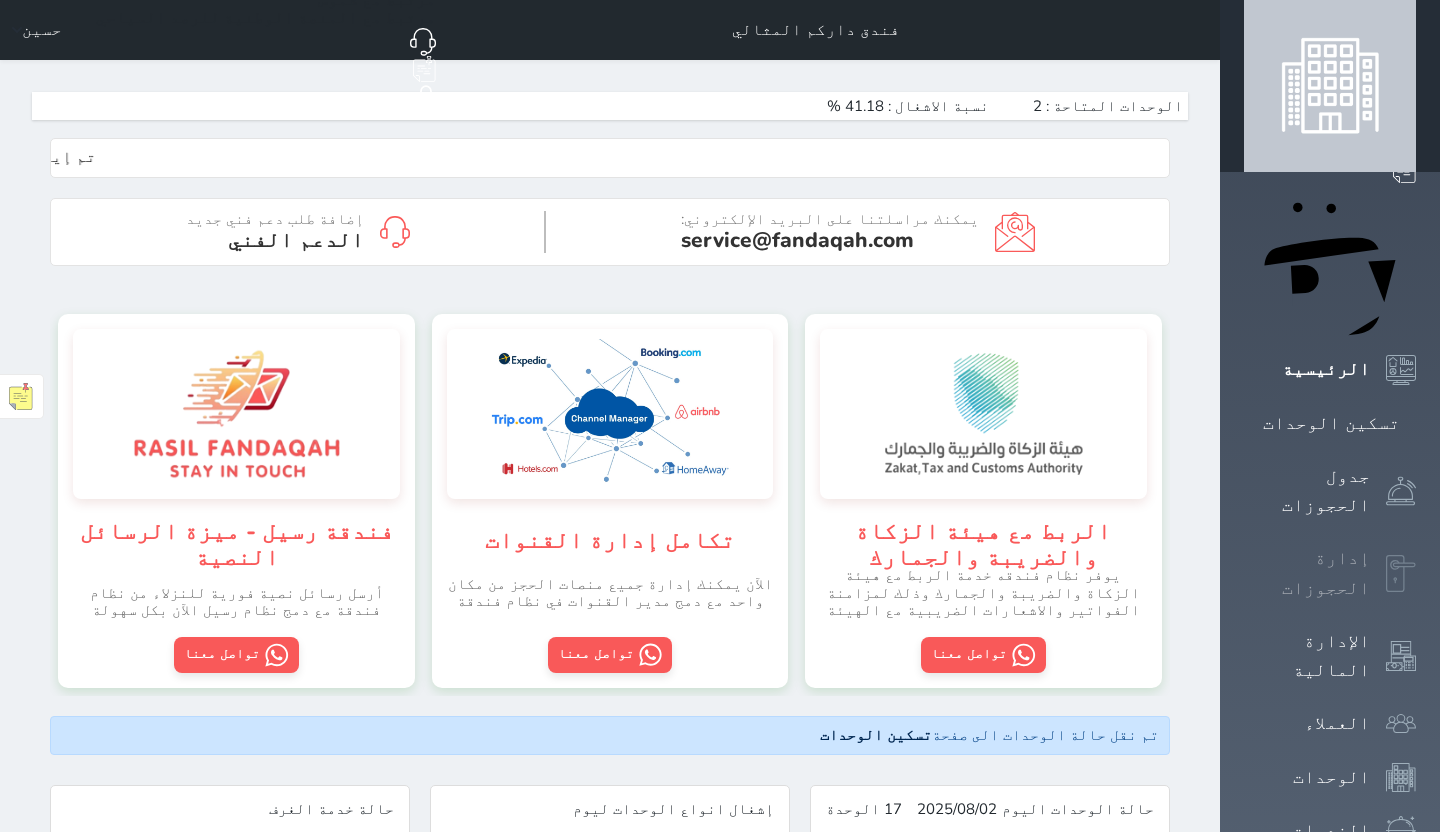 click at bounding box center [1401, 574] 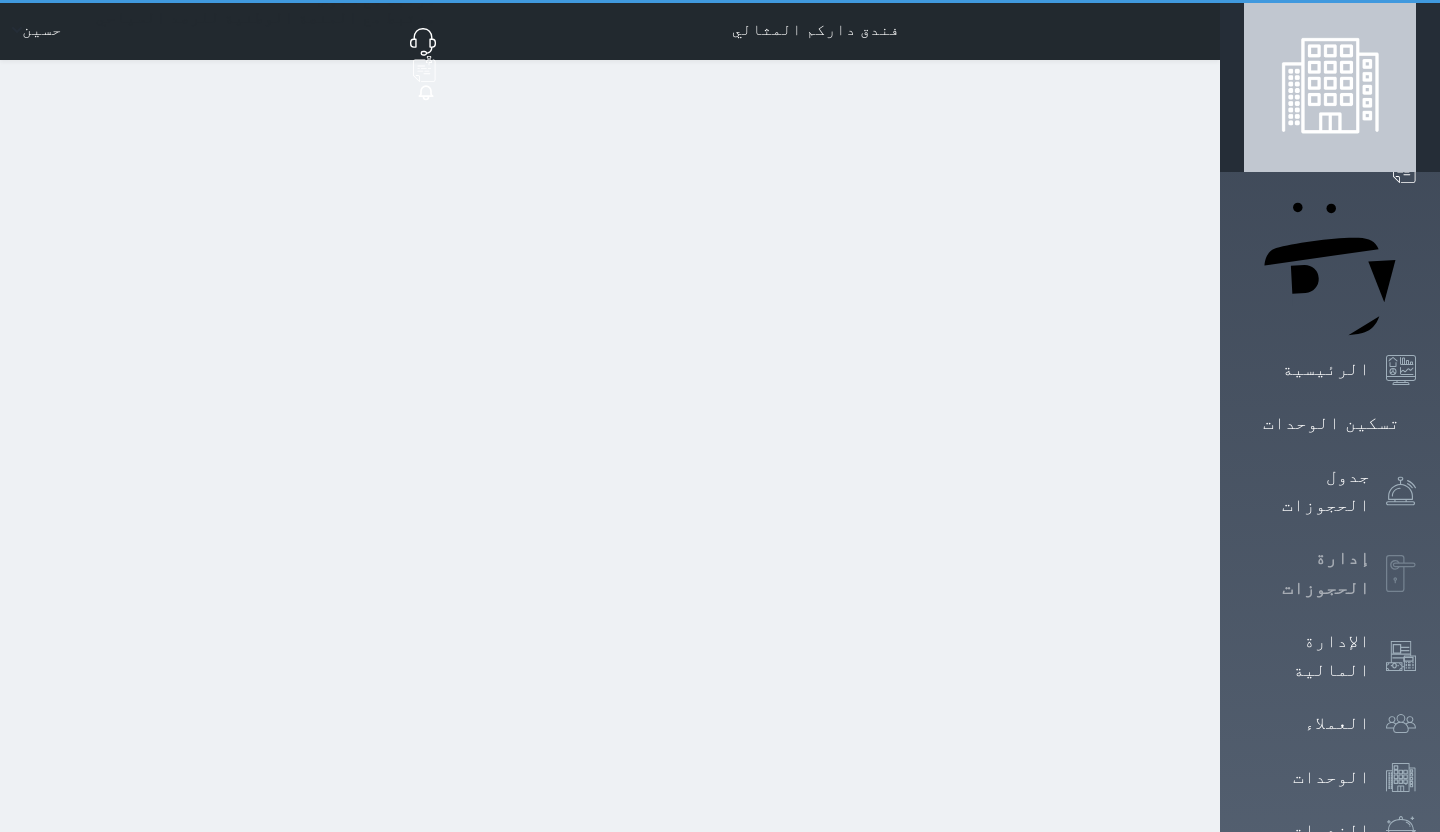 select on "7" 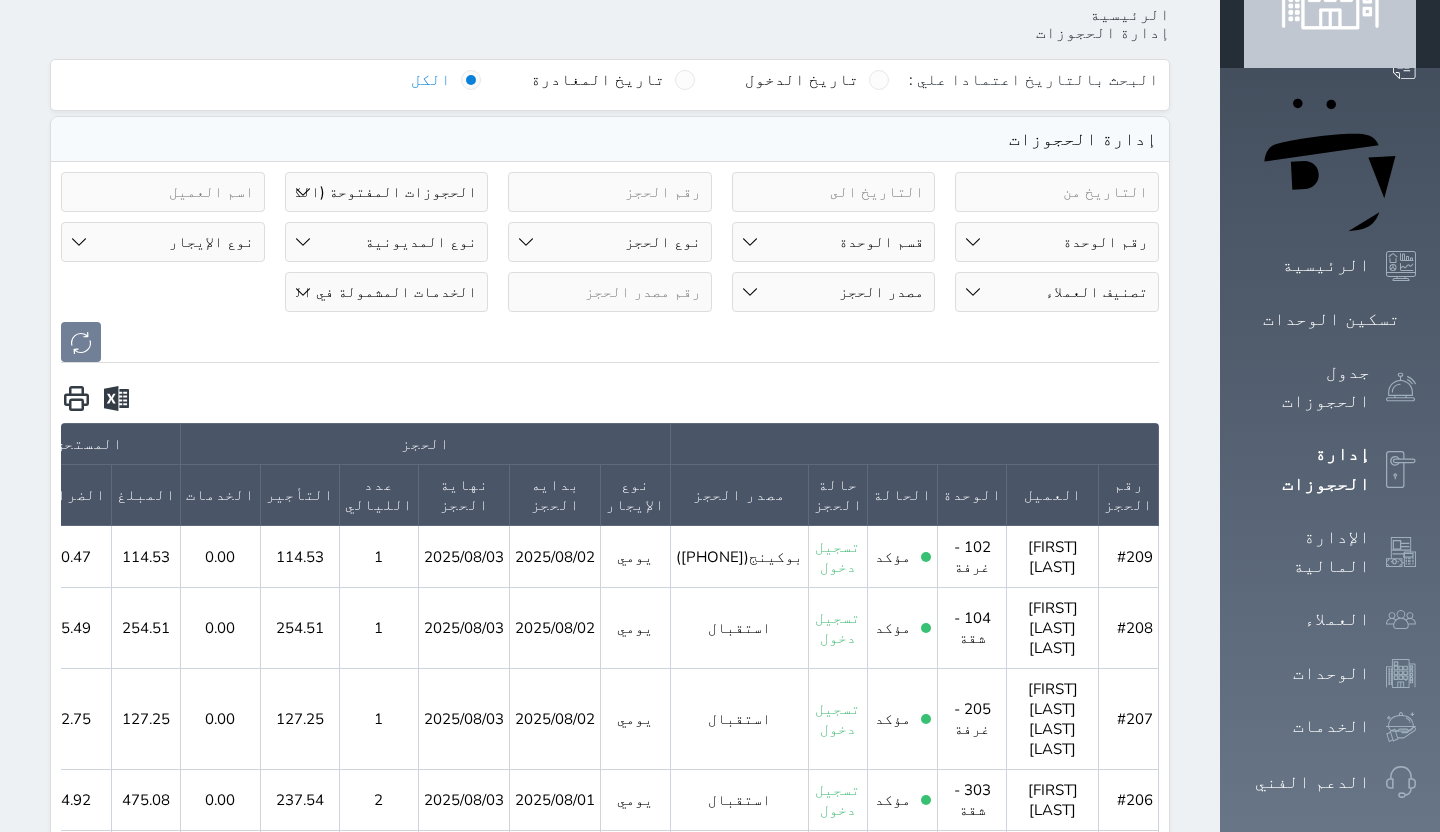 scroll, scrollTop: 107, scrollLeft: 0, axis: vertical 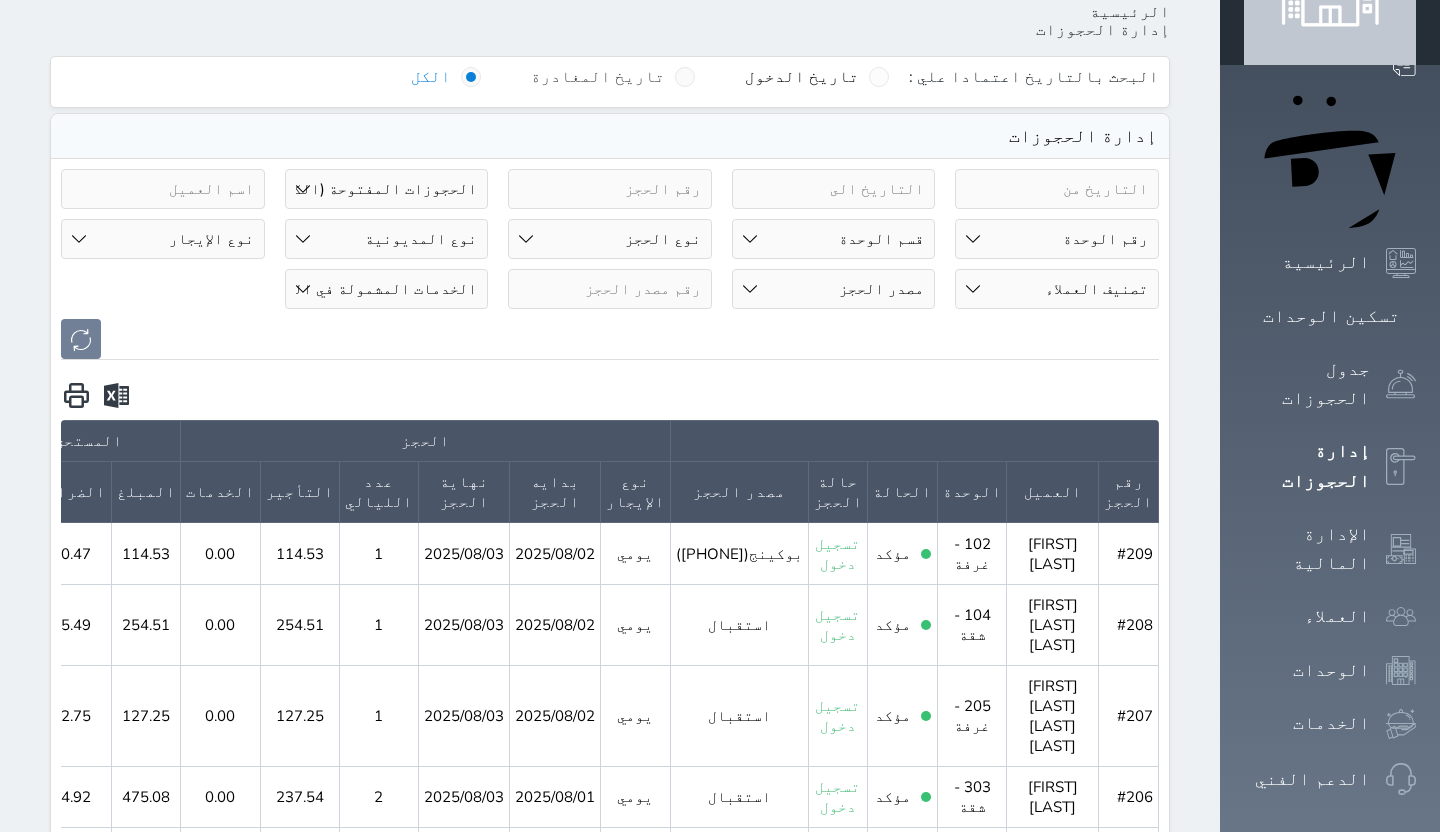 click at bounding box center [685, 77] 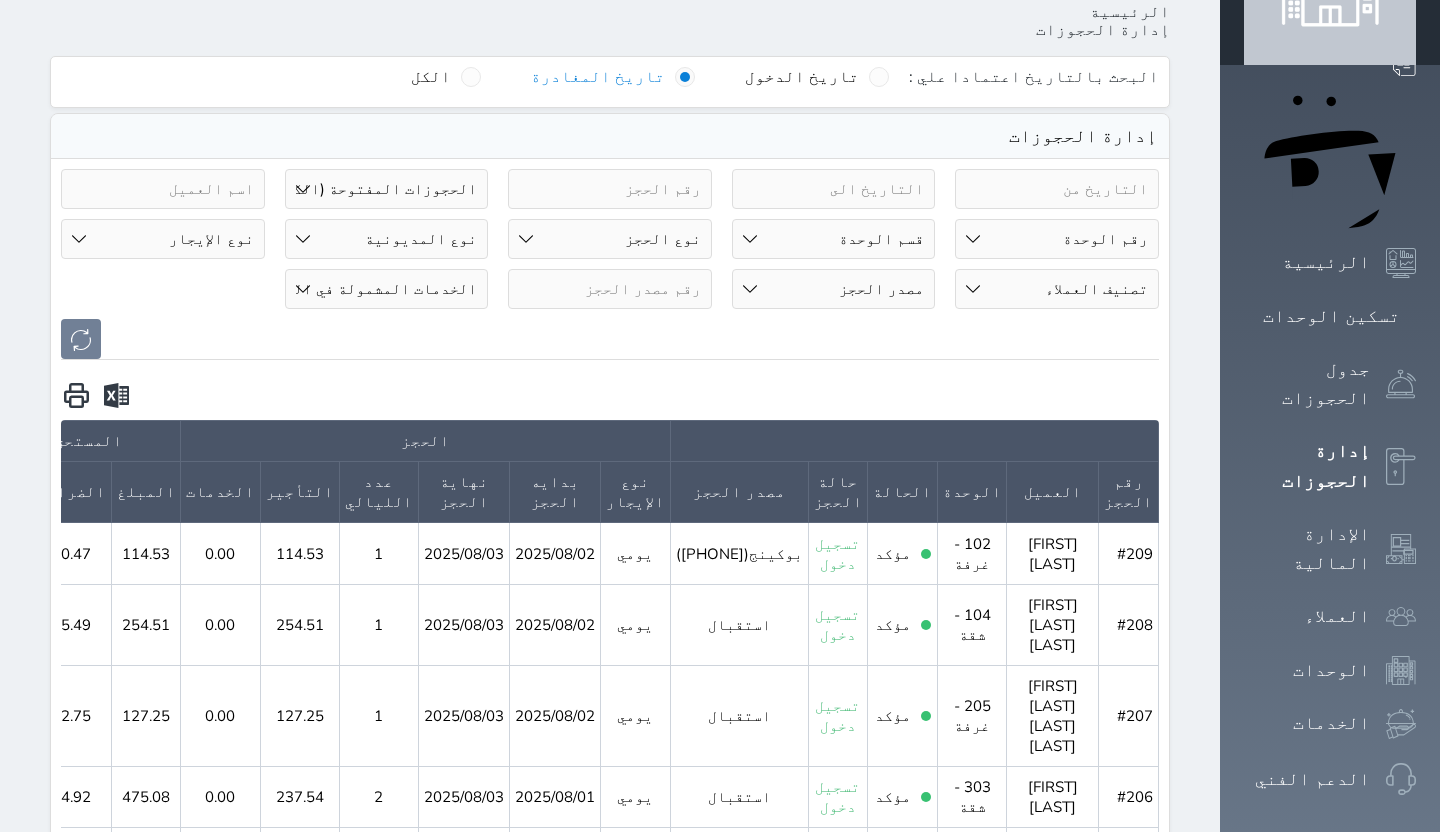 click at bounding box center (1057, 189) 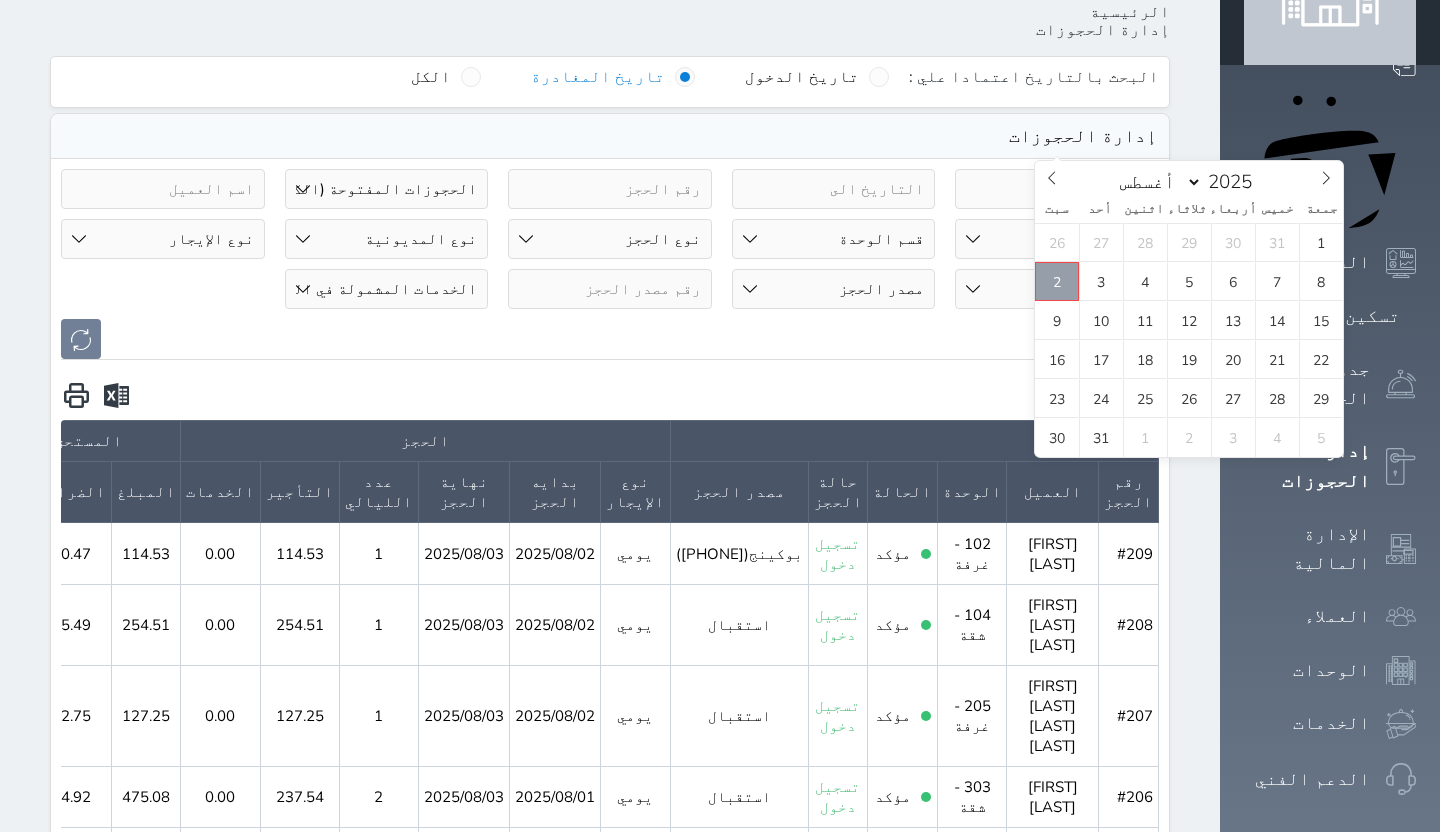 click on "2" at bounding box center (1057, 281) 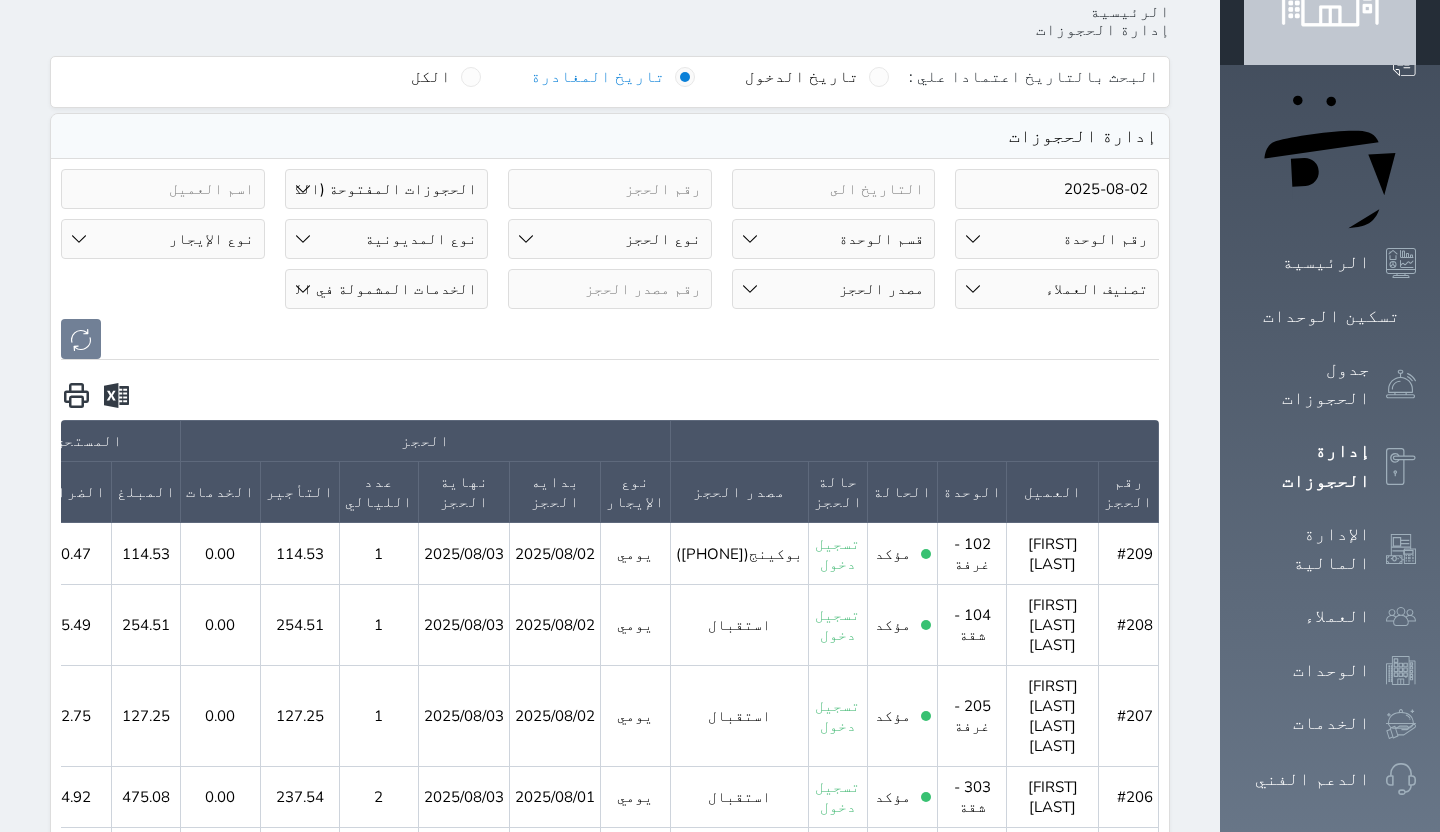 click at bounding box center [834, 189] 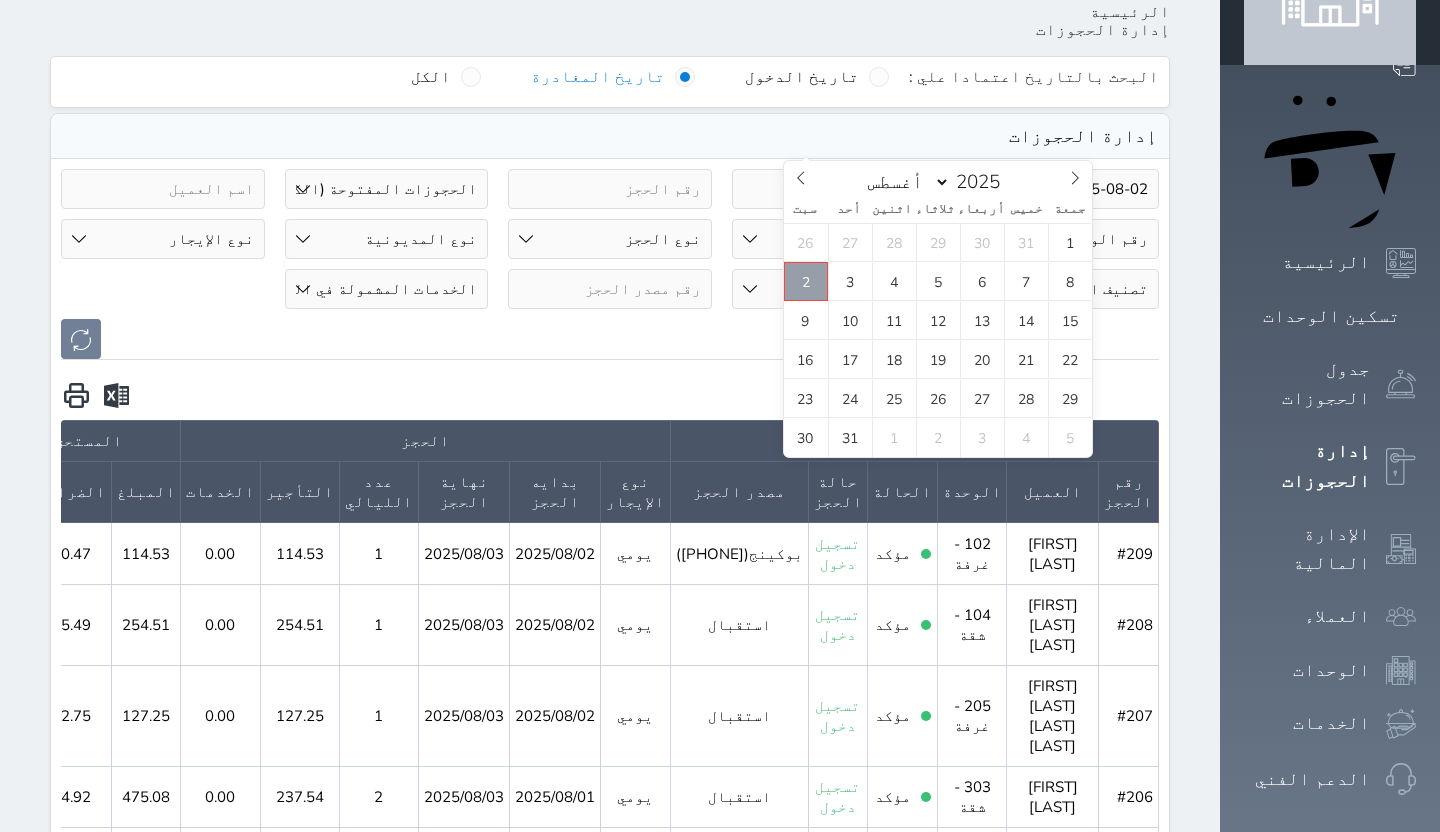 click on "2" at bounding box center (806, 281) 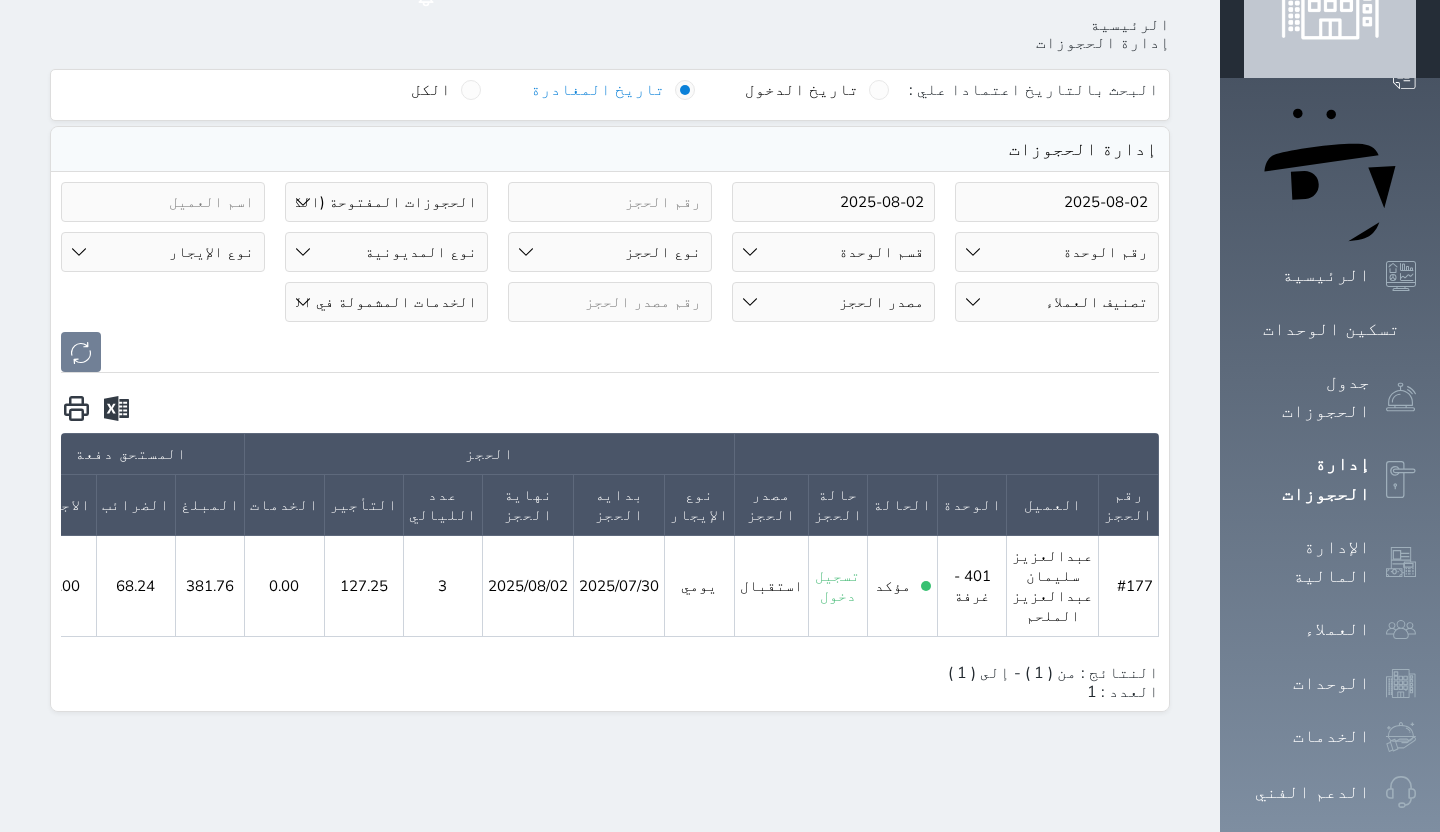 scroll, scrollTop: 0, scrollLeft: 0, axis: both 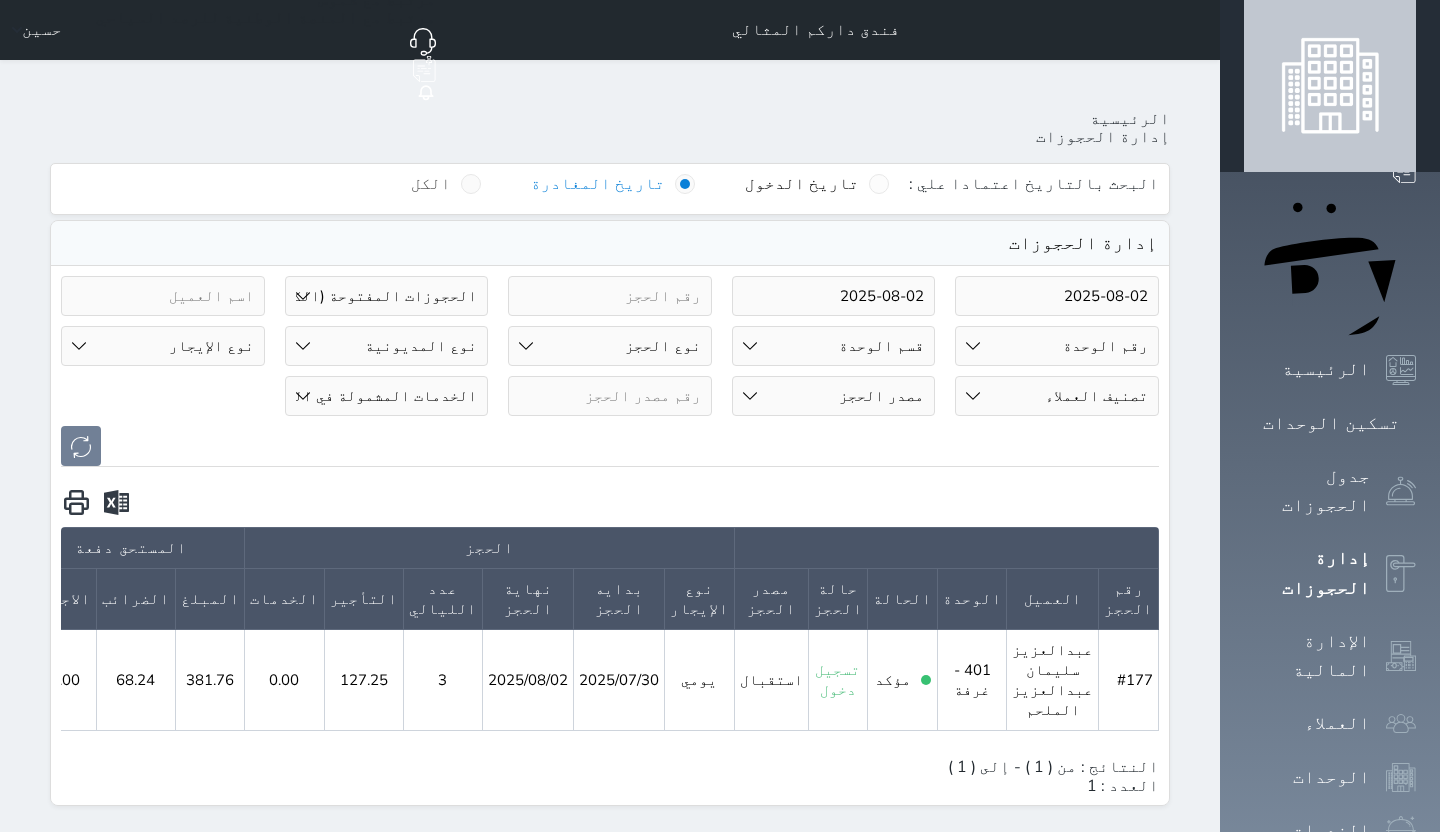 click at bounding box center [471, 184] 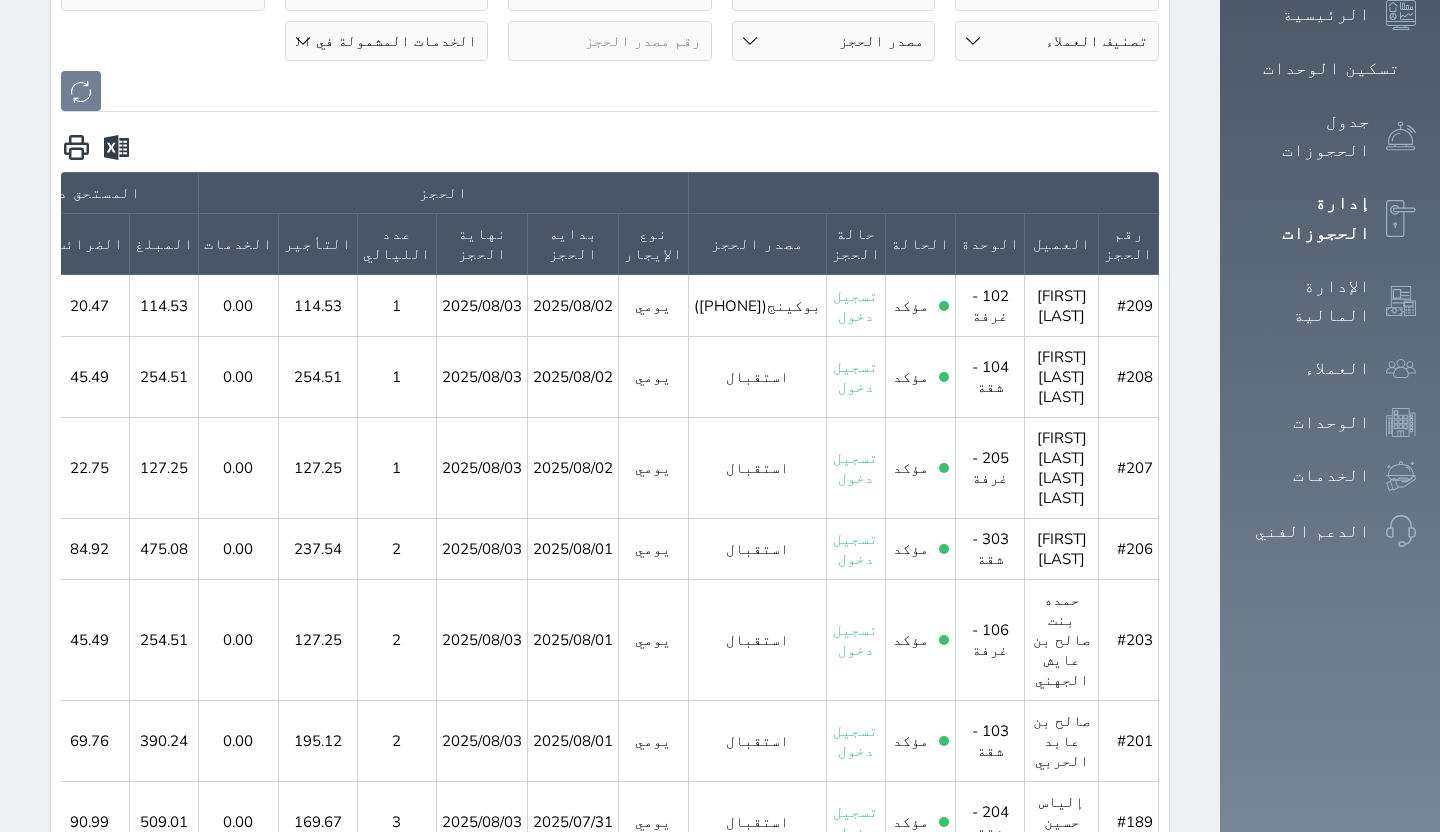 scroll, scrollTop: 357, scrollLeft: 0, axis: vertical 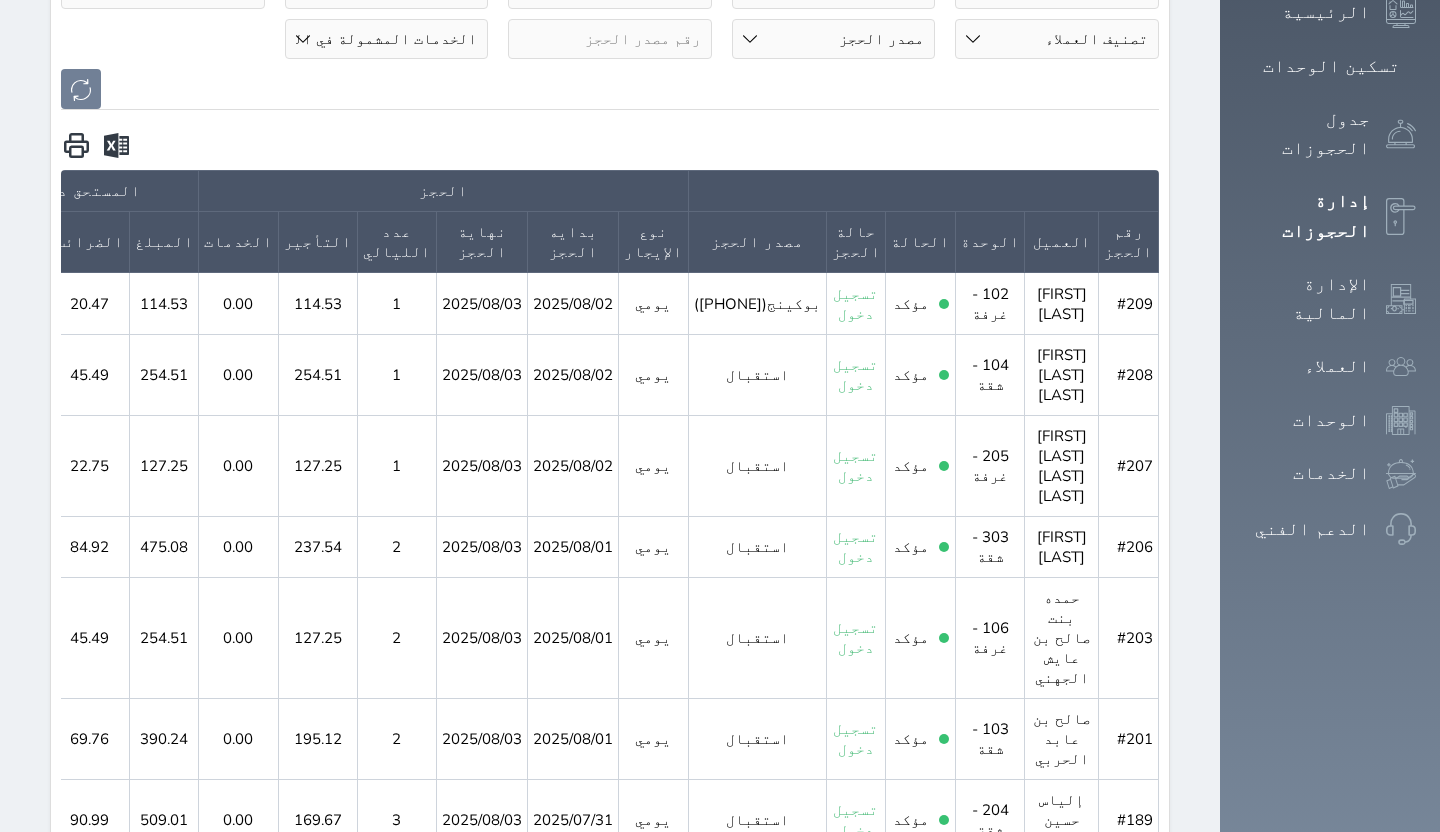 click 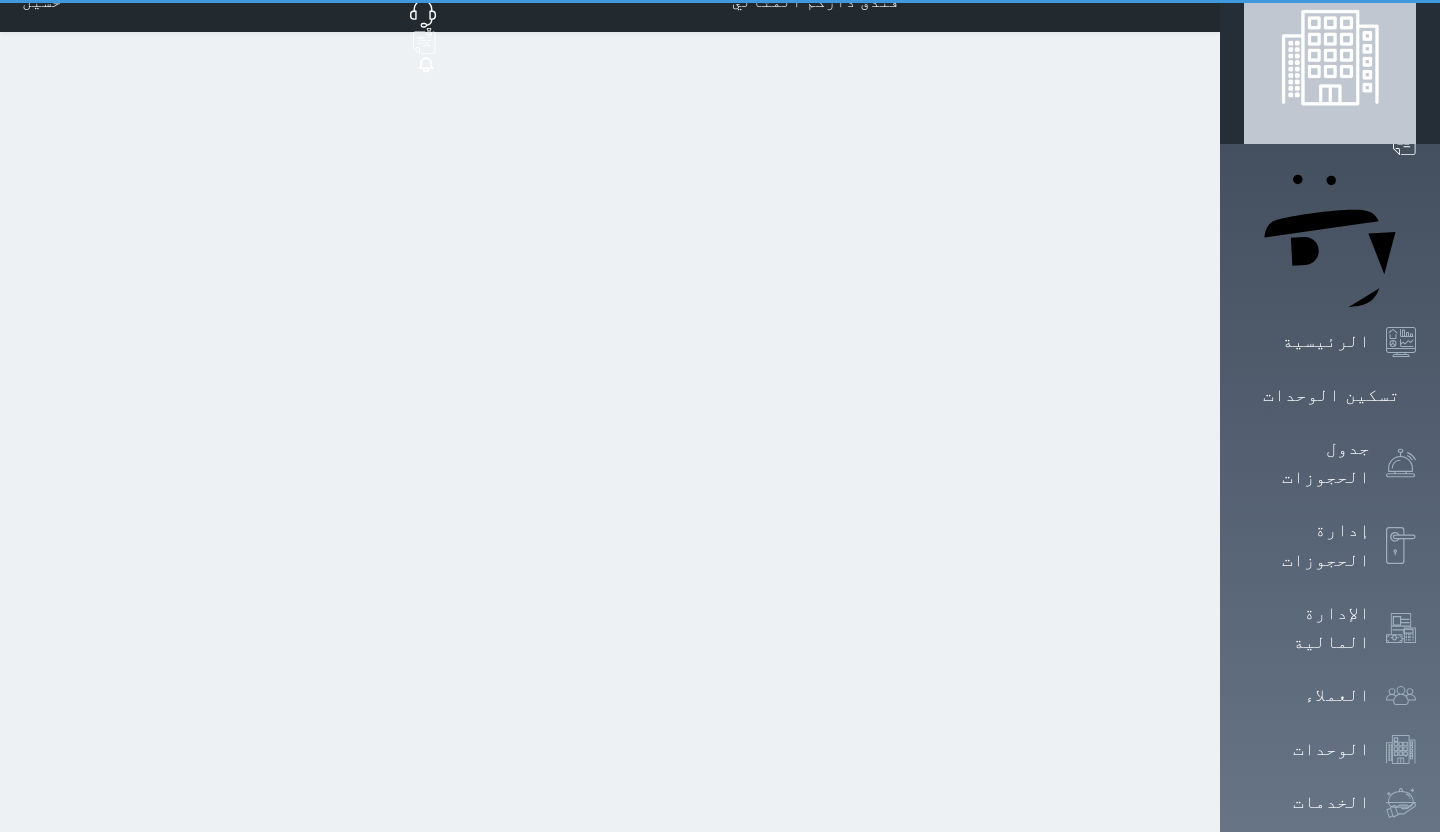 scroll, scrollTop: 0, scrollLeft: 0, axis: both 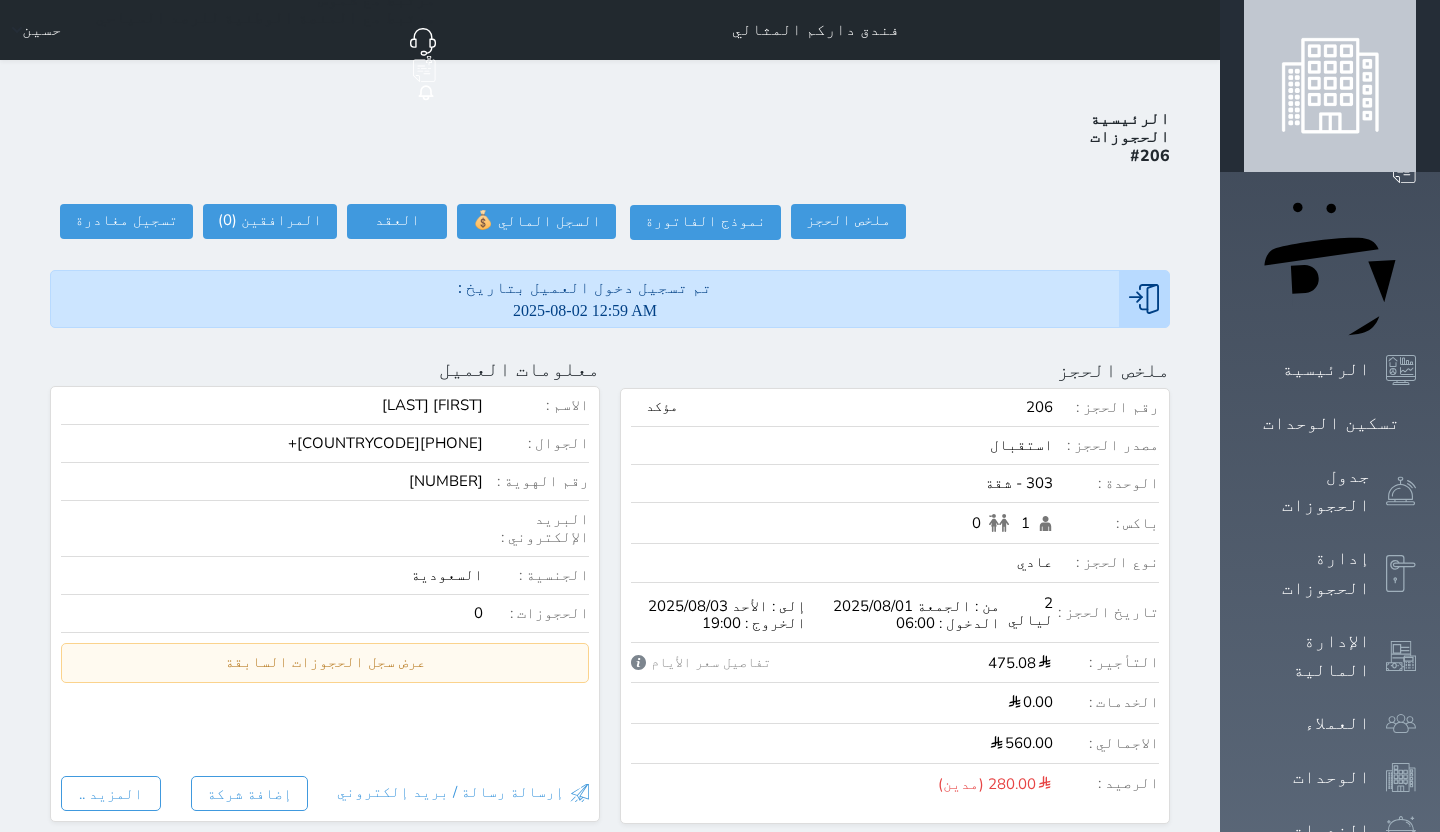 select 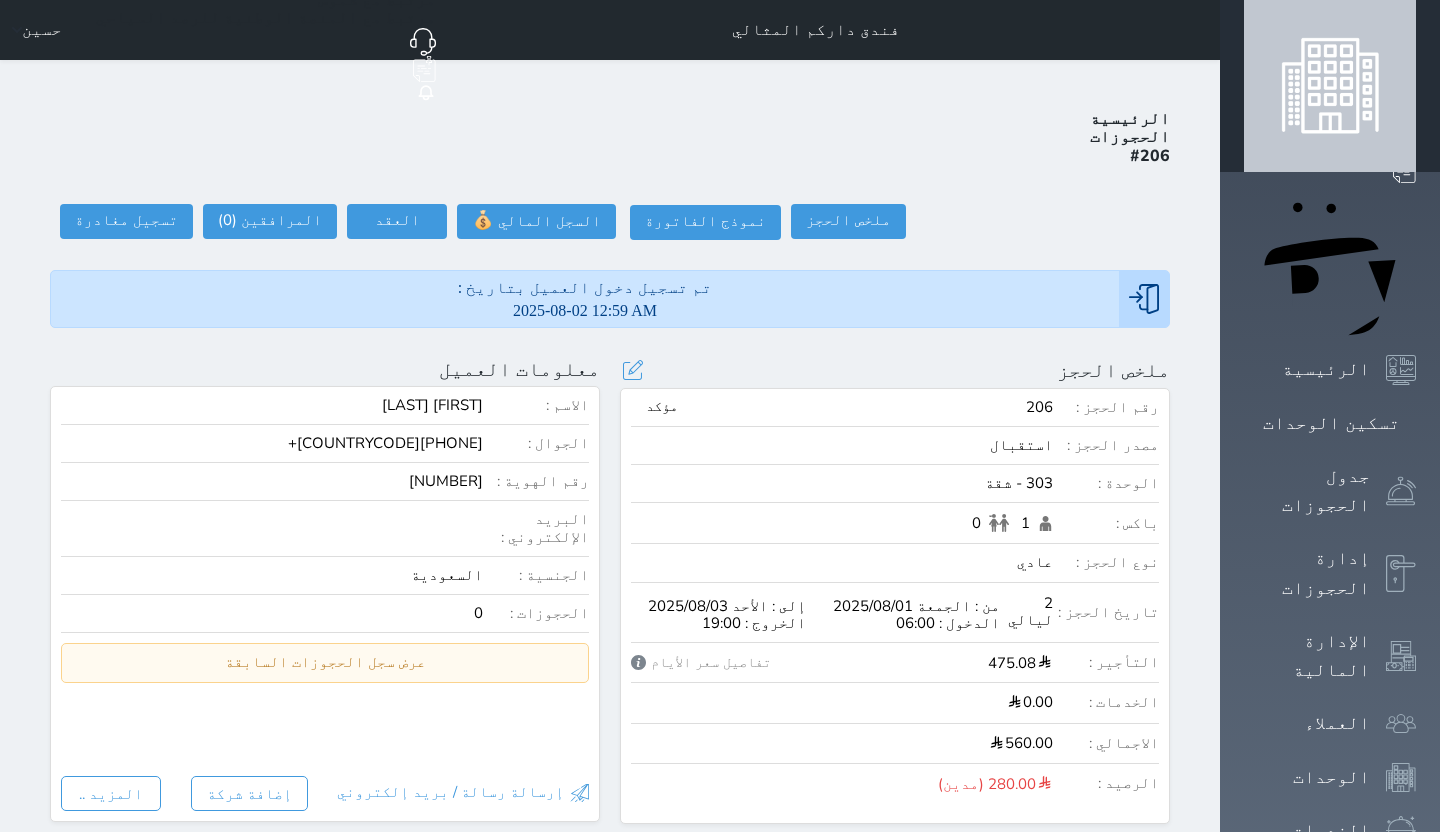 click on "ملخص الحجز           تحديث الحجز                       نوع الإيجار :     يومي     تاريخ بداية ونهاية الحجز :     الوحدة :   303 شقة     ( يمكنك نقل العميل لوحدة أخري بشرط توافر الوحدة بالتواريخ المحددة )   مصدر الحجز :       سعر الحجز :           الليالي :     1     ليله    الخدمات المشمولة في السعر :   الخدمات المختاره (0)  تحديد الكل  ×  فطور فطار   عدد باكس           البالغون     1                             الاطفال     0               نوع الحجز :
عادي
إقامة مجانية
إستخدام داخلي
إستخدام يومي
تحديث الحجز       رقم الحجز :      مؤكد" at bounding box center [895, 591] 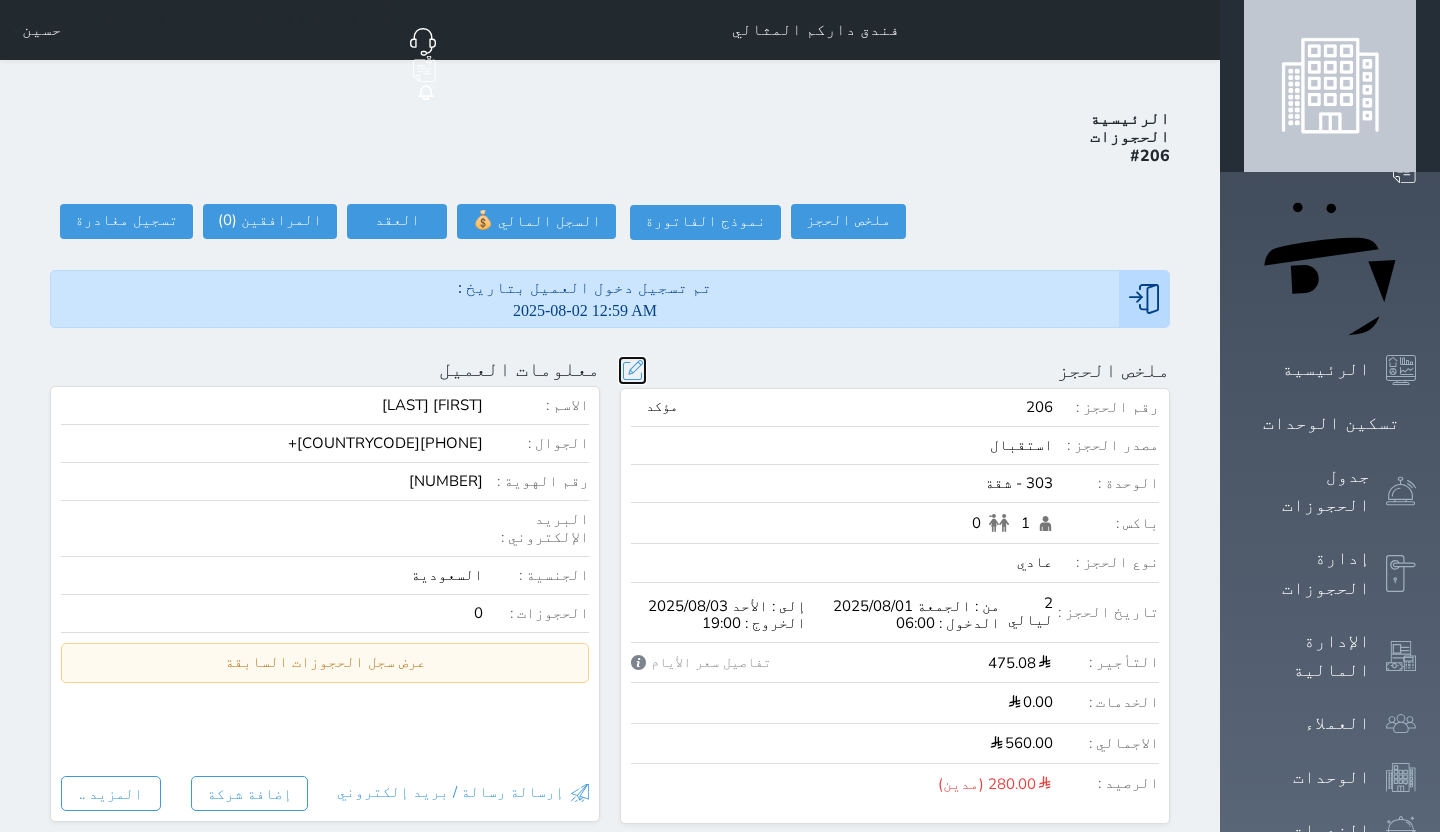 click at bounding box center [632, 370] 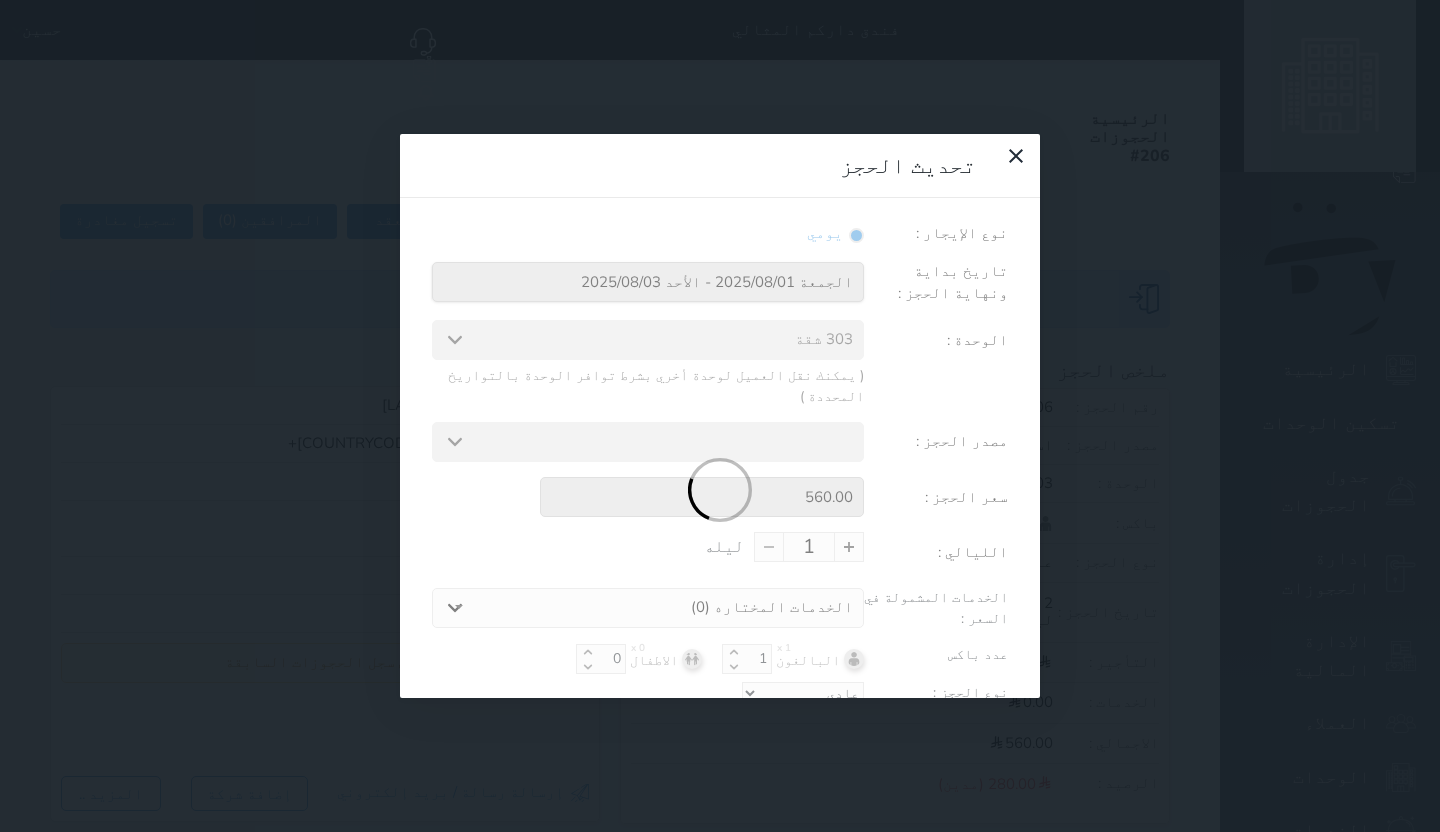 type on "2" 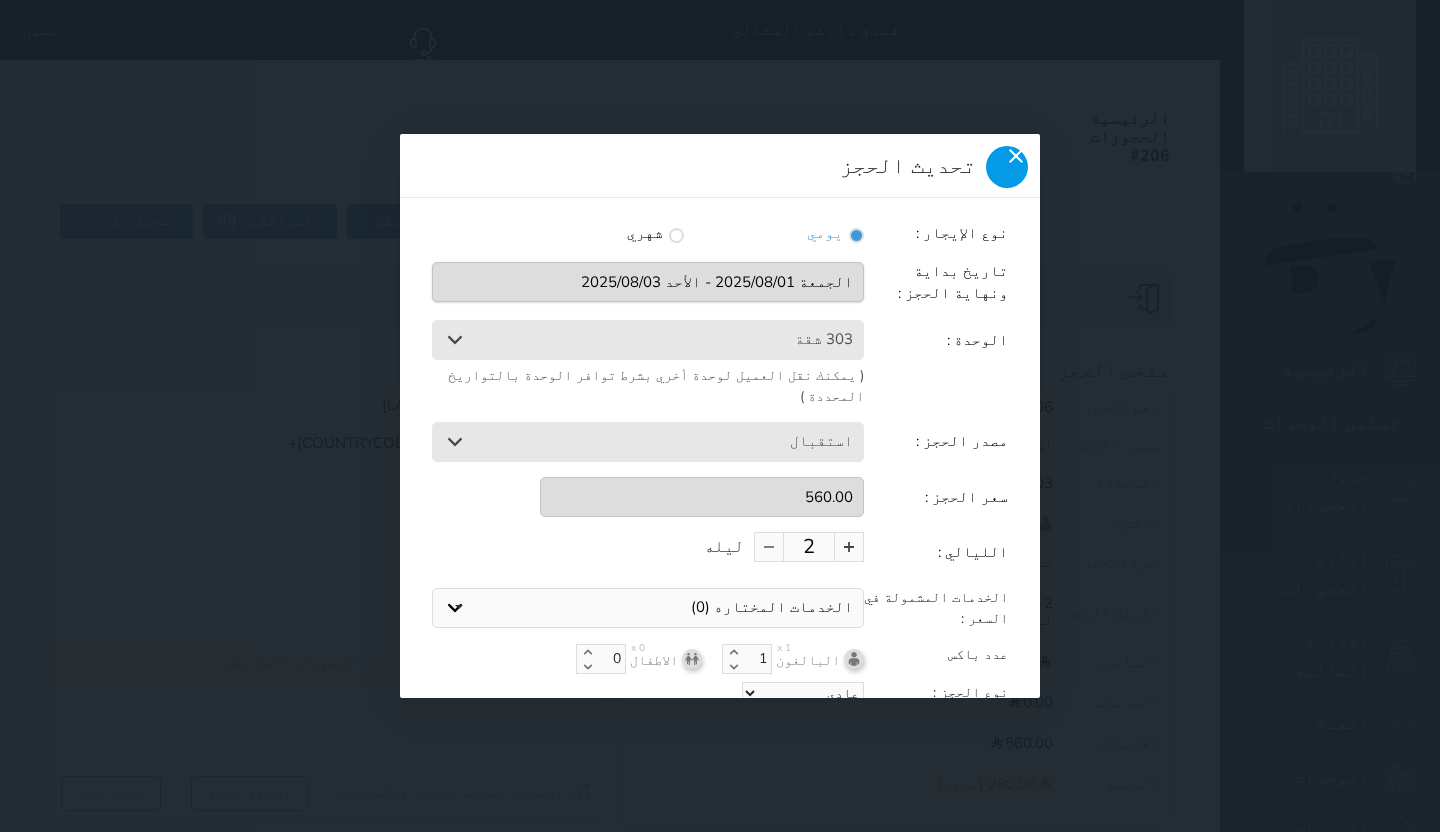 click 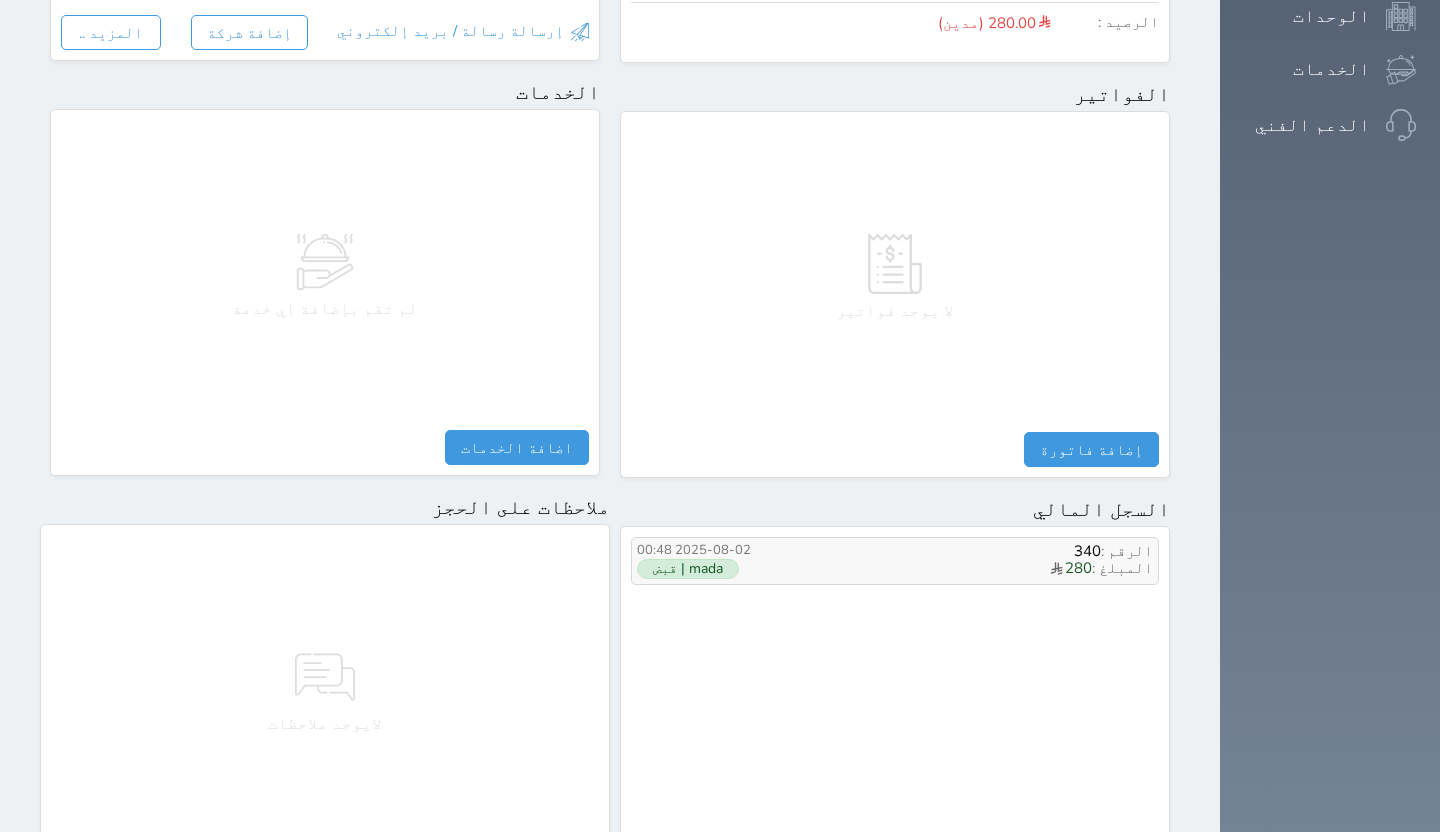 scroll, scrollTop: 762, scrollLeft: 0, axis: vertical 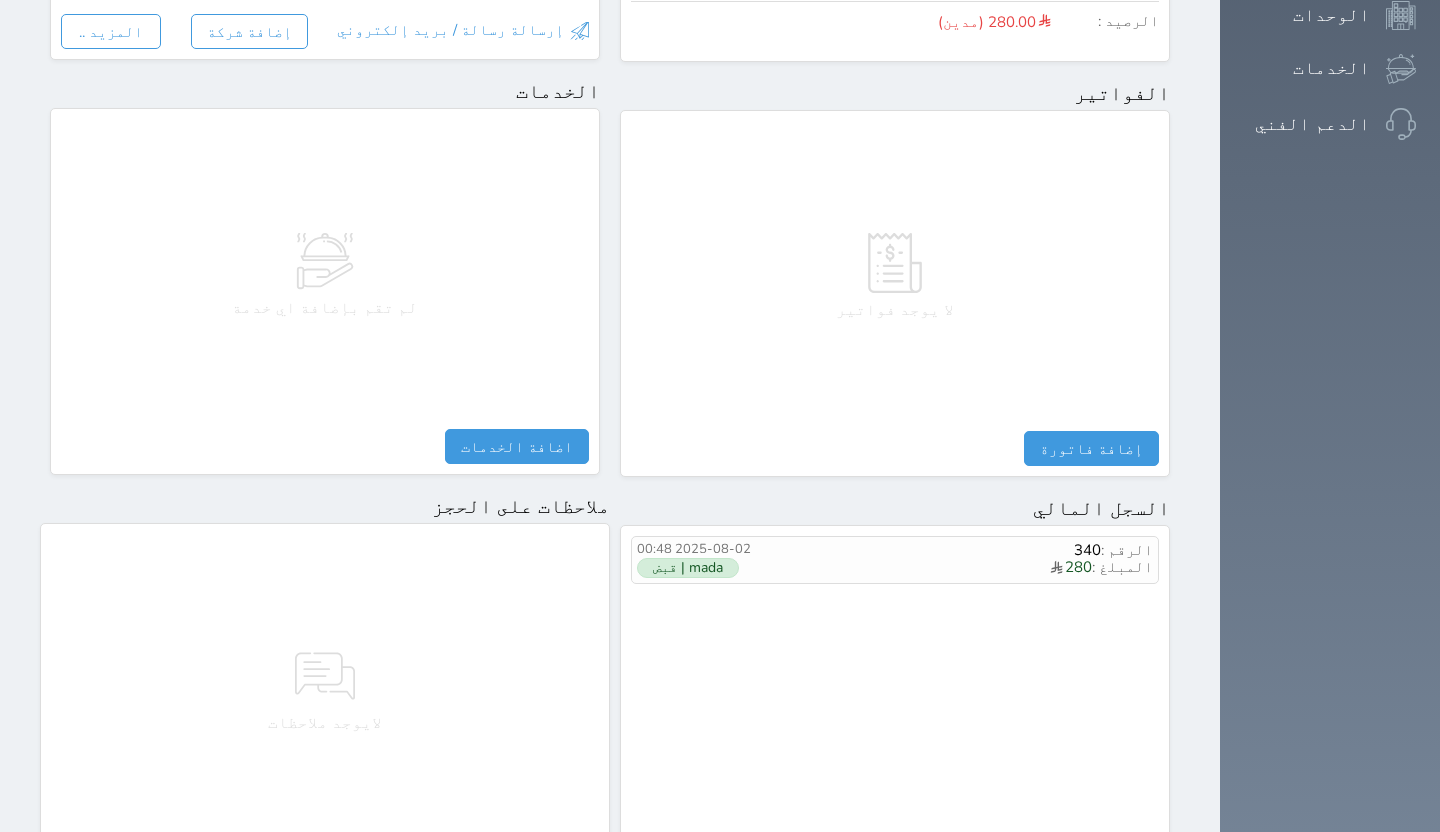 click on "مقبوضات" at bounding box center (1109, 863) 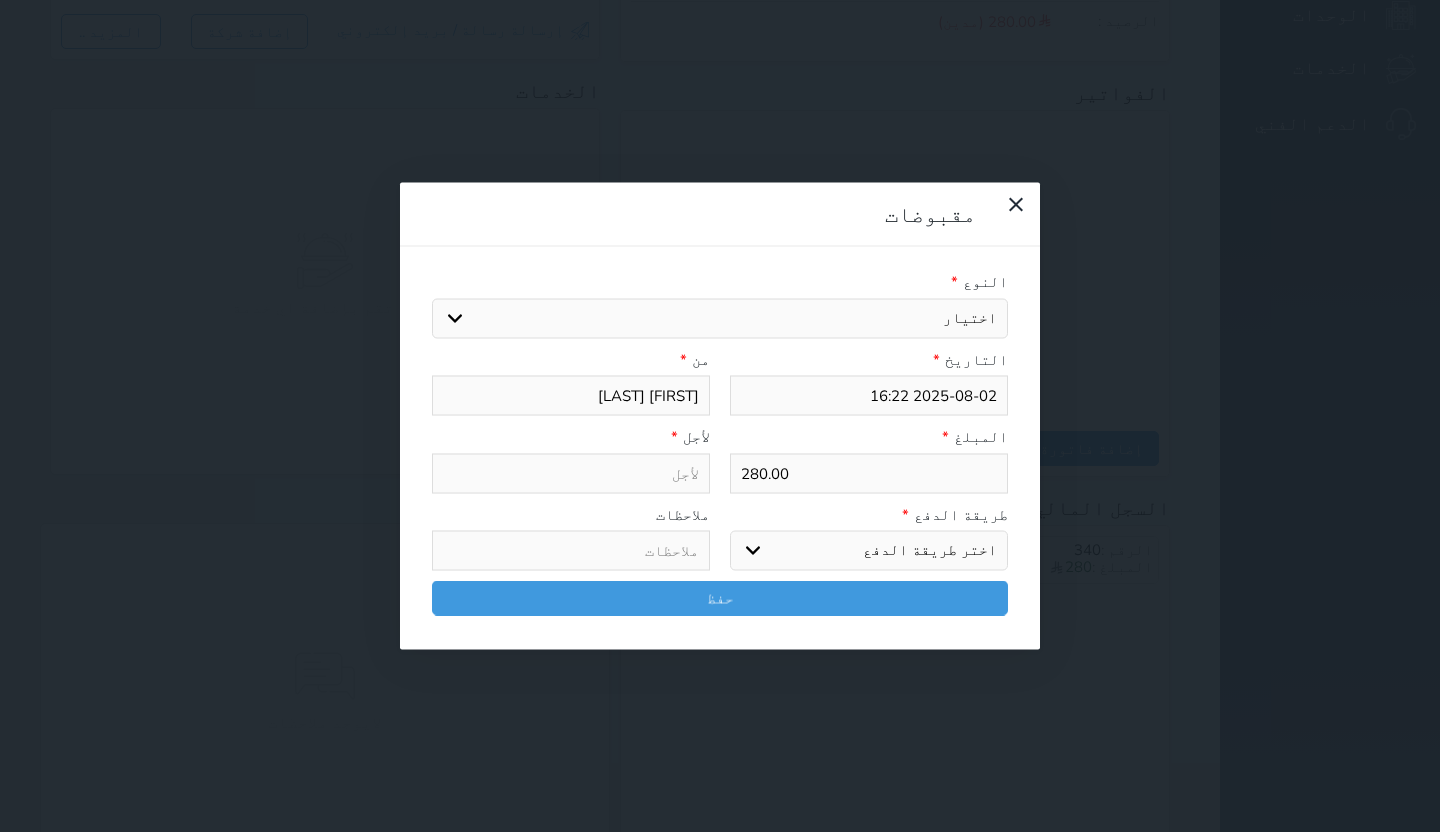 select 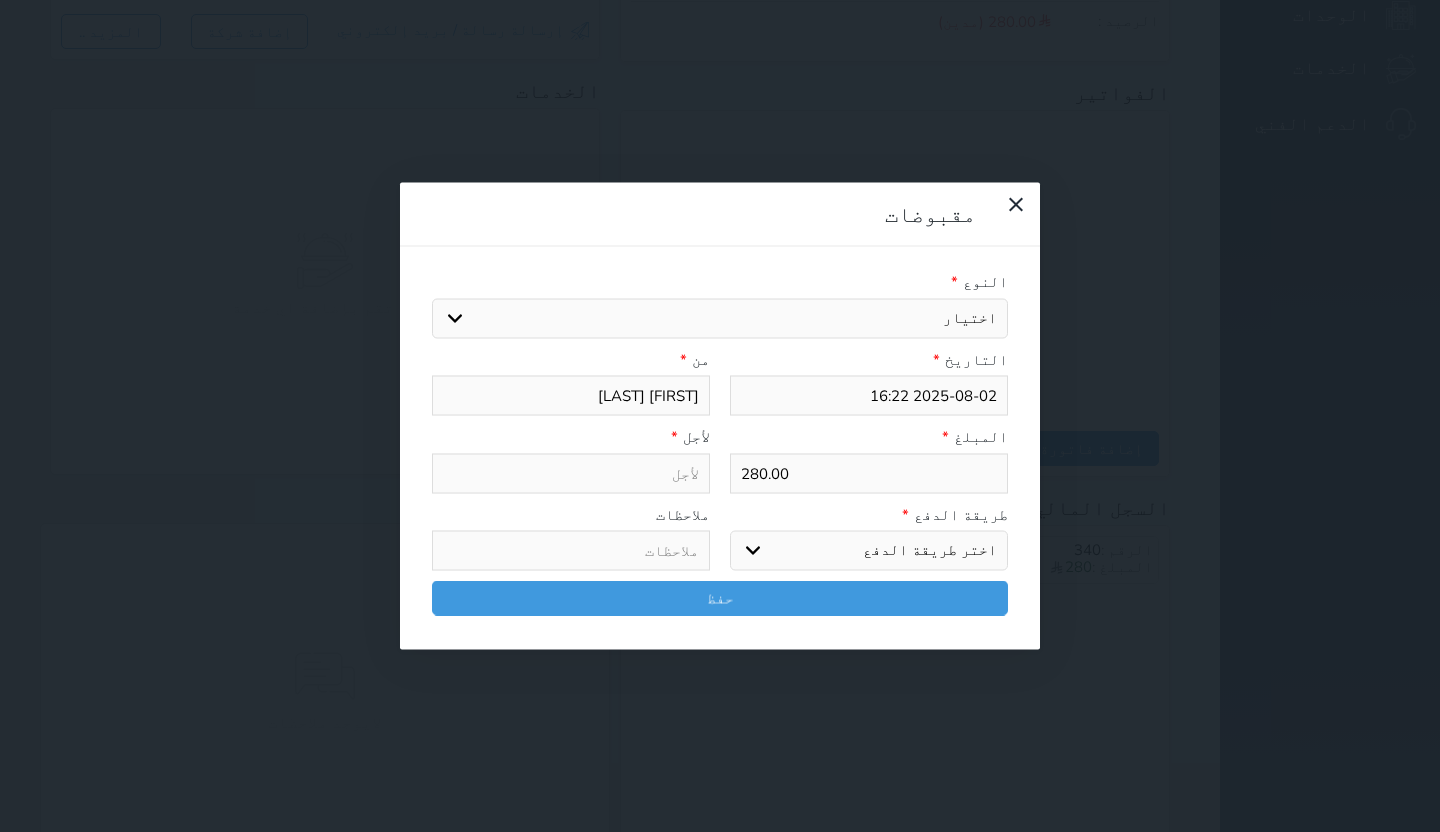 select 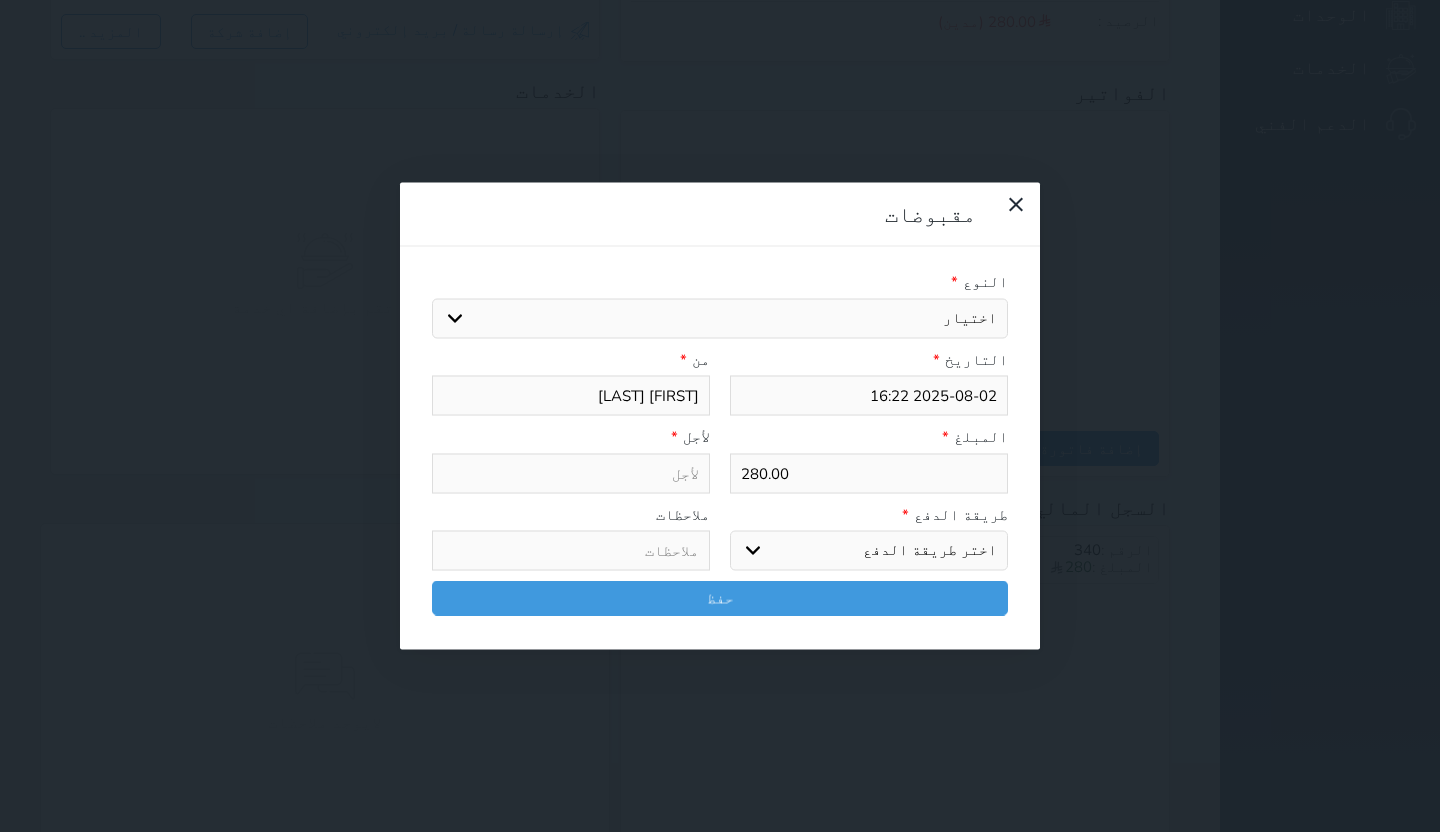 click on "اختيار   مقبوضات عامة قيمة إيجار فواتير تامين عربون لا ينطبق آخر مغسلة واي فاي - الإنترنت مواقف السيارات طعام الأغذية والمشروبات مشروبات المشروبات الباردة المشروبات الساخنة الإفطار غداء عشاء مخبز و كعك حمام سباحة الصالة الرياضية سبا و خدمات الجمال اختيار وإسقاط (خدمات النقل) ميني بار كابل - تلفزيون سرير إضافي تصفيف الشعر التسوق خدمات الجولات السياحية المنظمة خدمات الدليل السياحي" at bounding box center [720, 318] 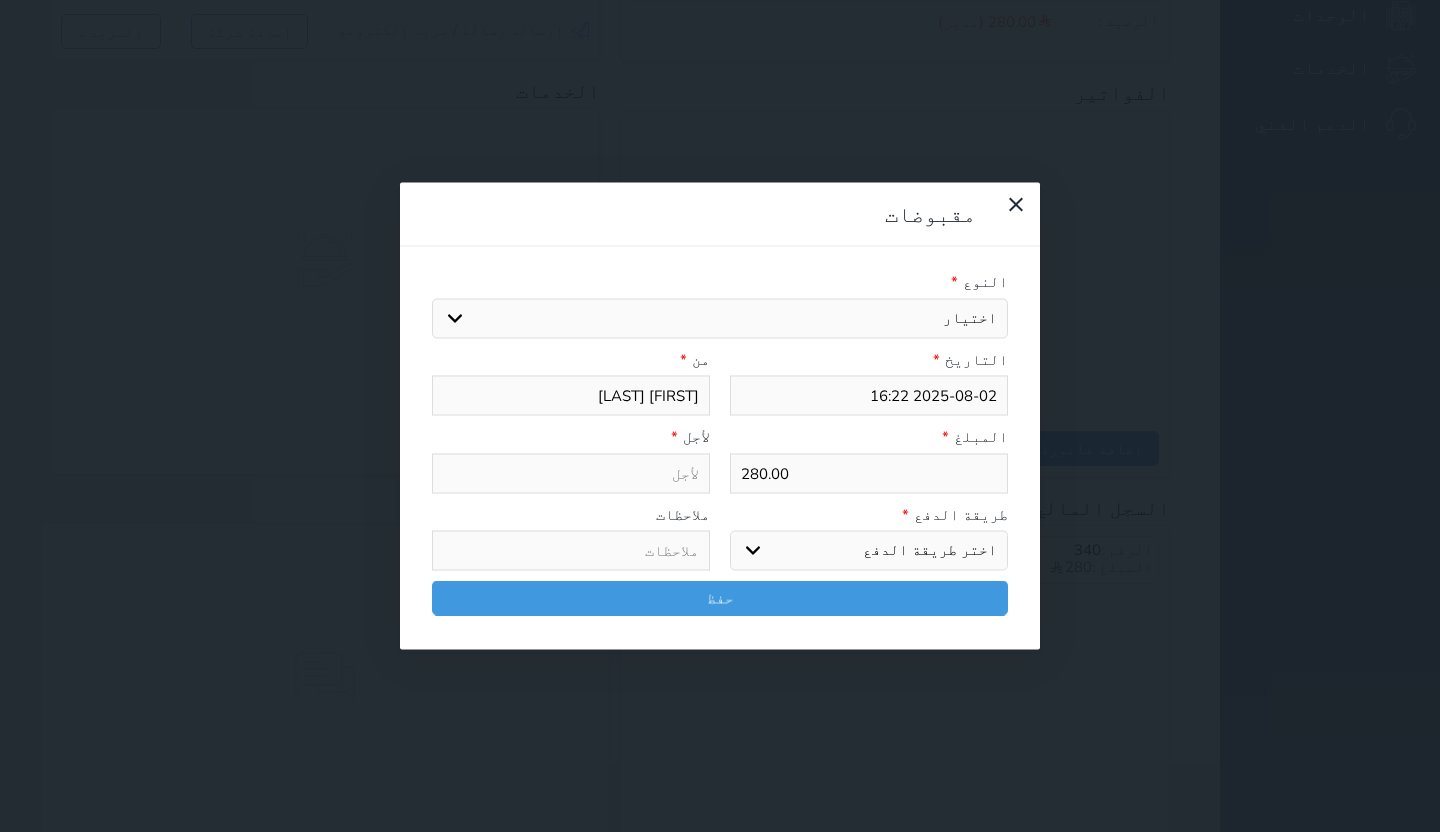 select on "162657" 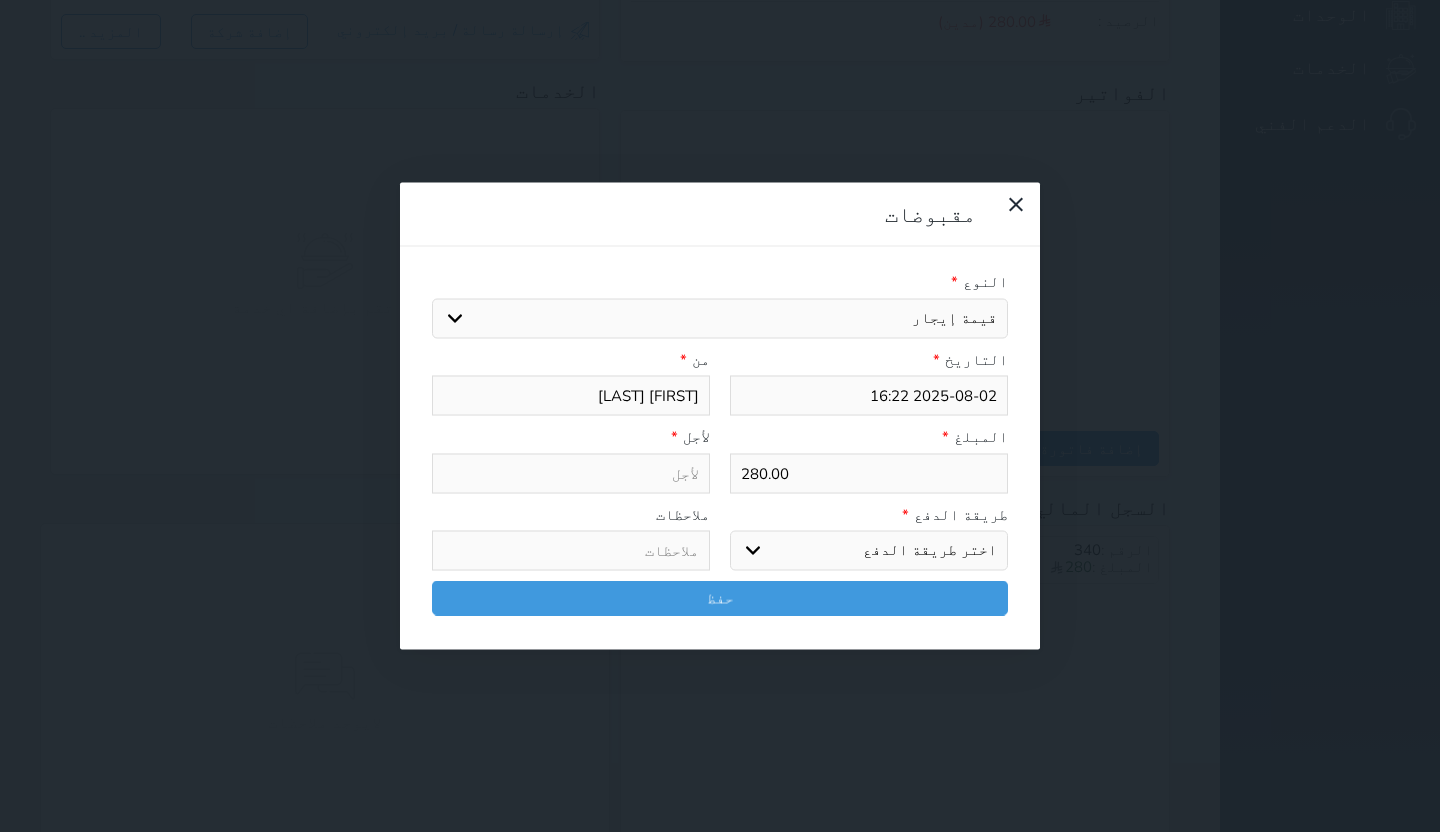 select 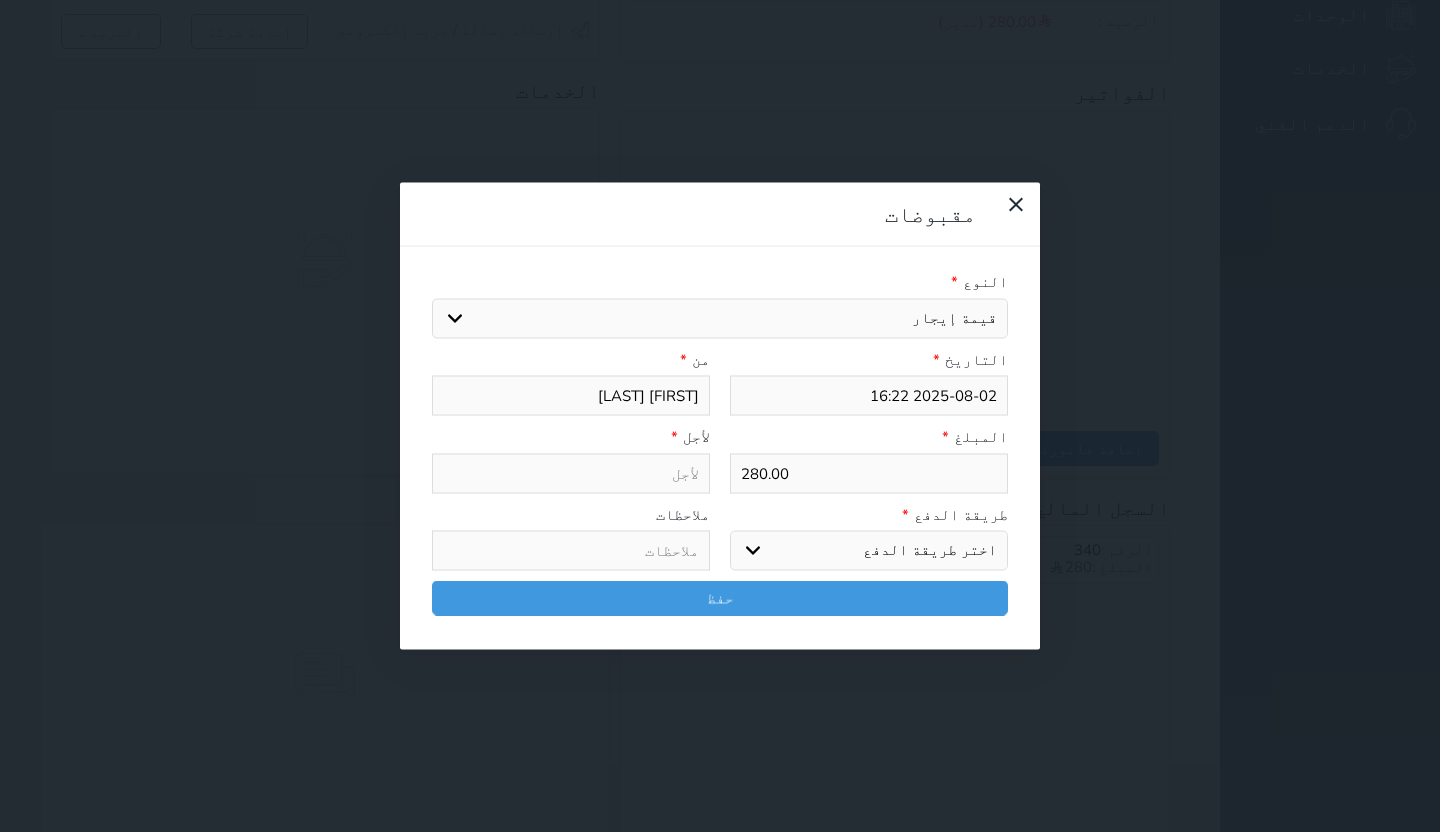 type on "قيمة إيجار - الوحدة - 303" 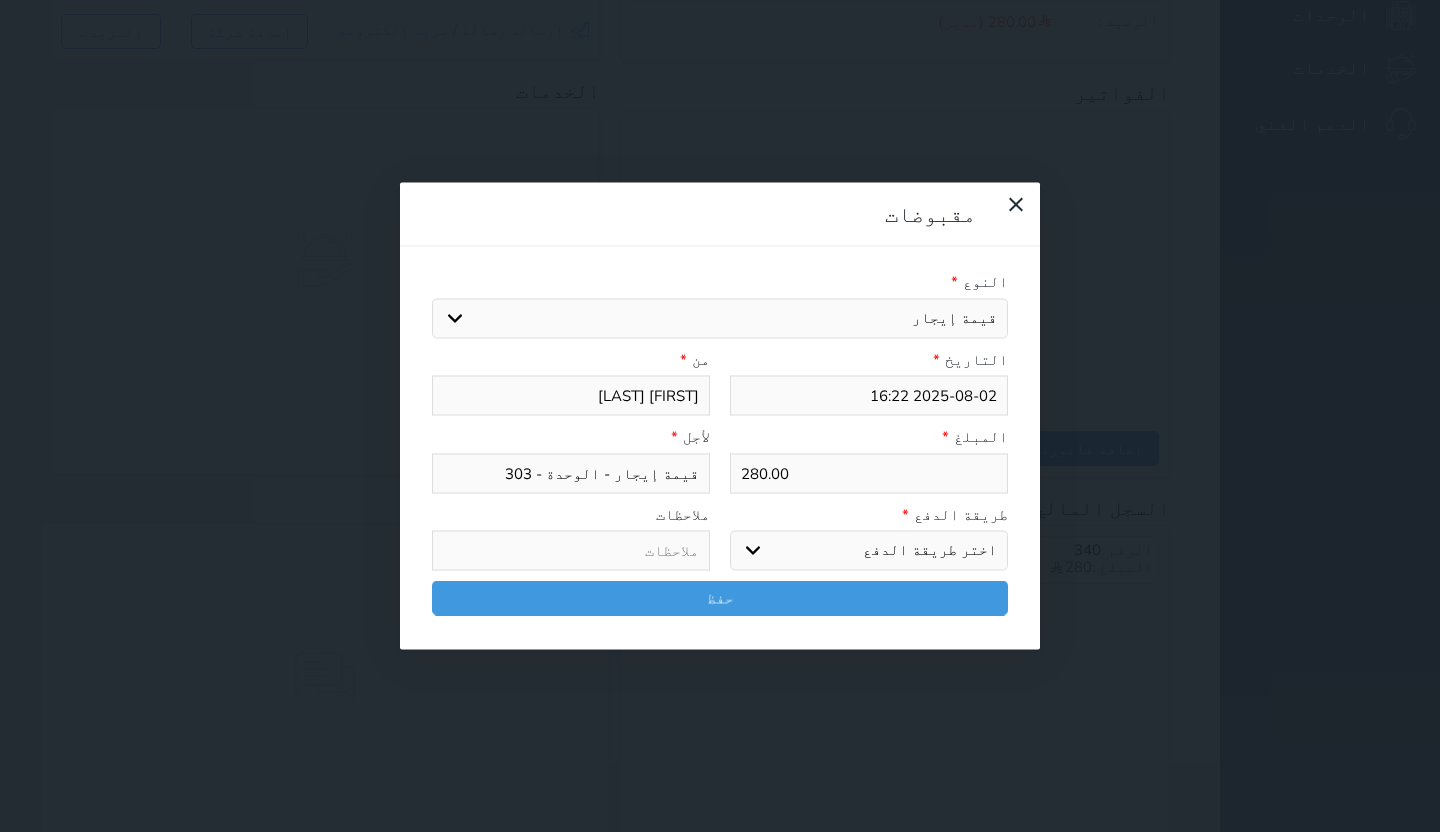 click on "اختر طريقة الدفع   دفع نقدى   تحويل بنكى   مدى   بطاقة ائتمان   آجل" at bounding box center (869, 551) 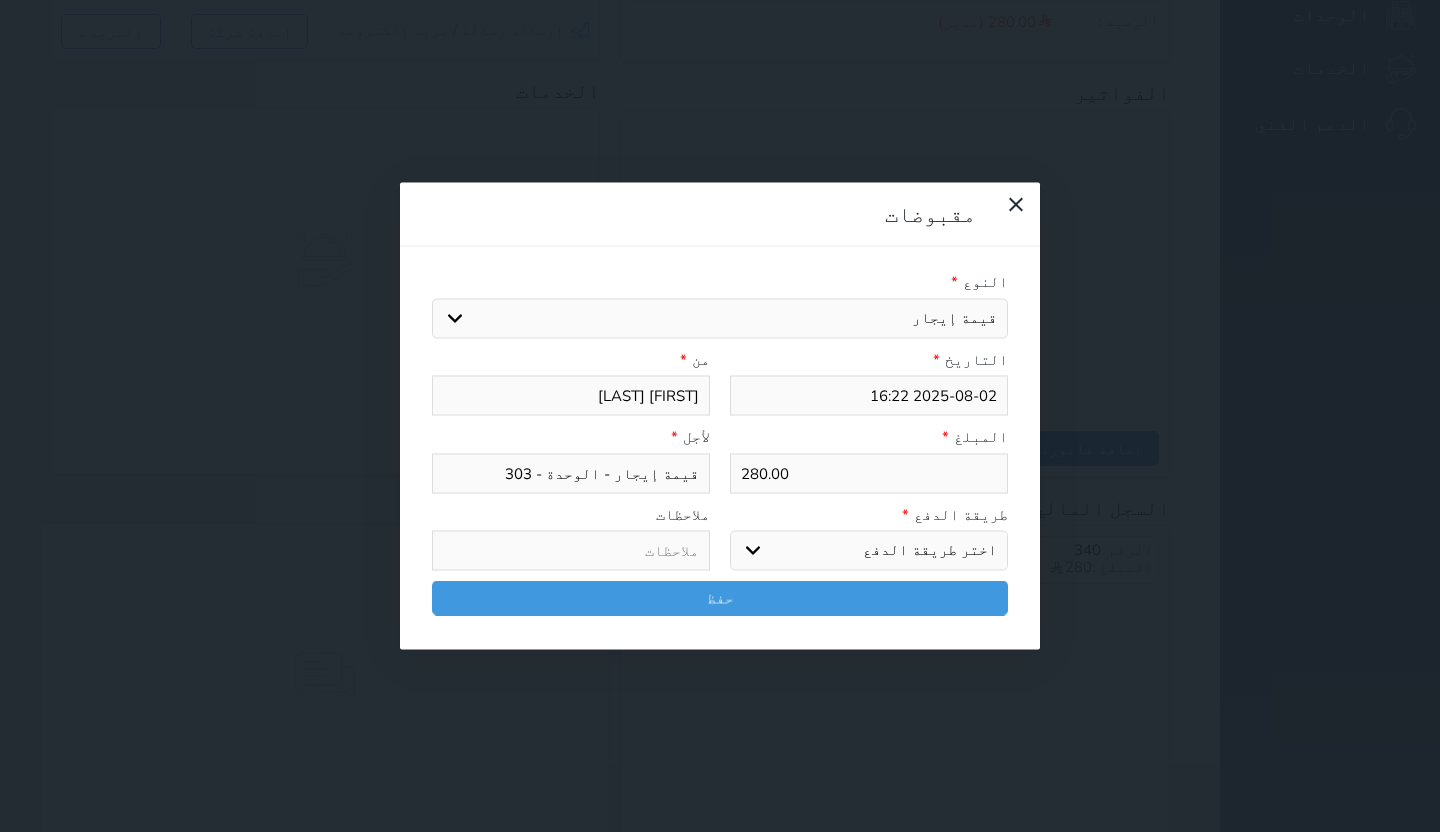 select on "mada" 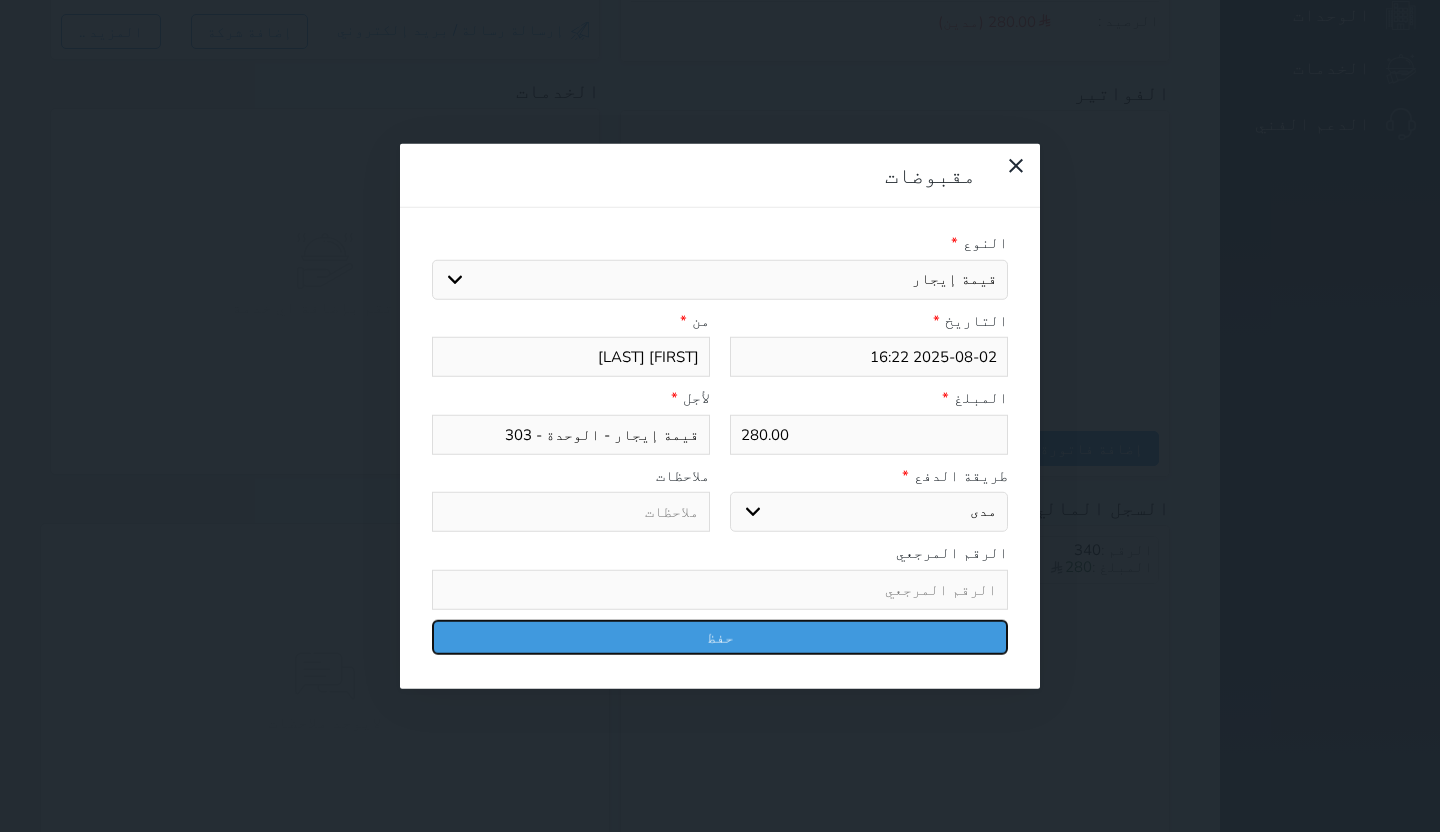 click on "حفظ" at bounding box center (720, 636) 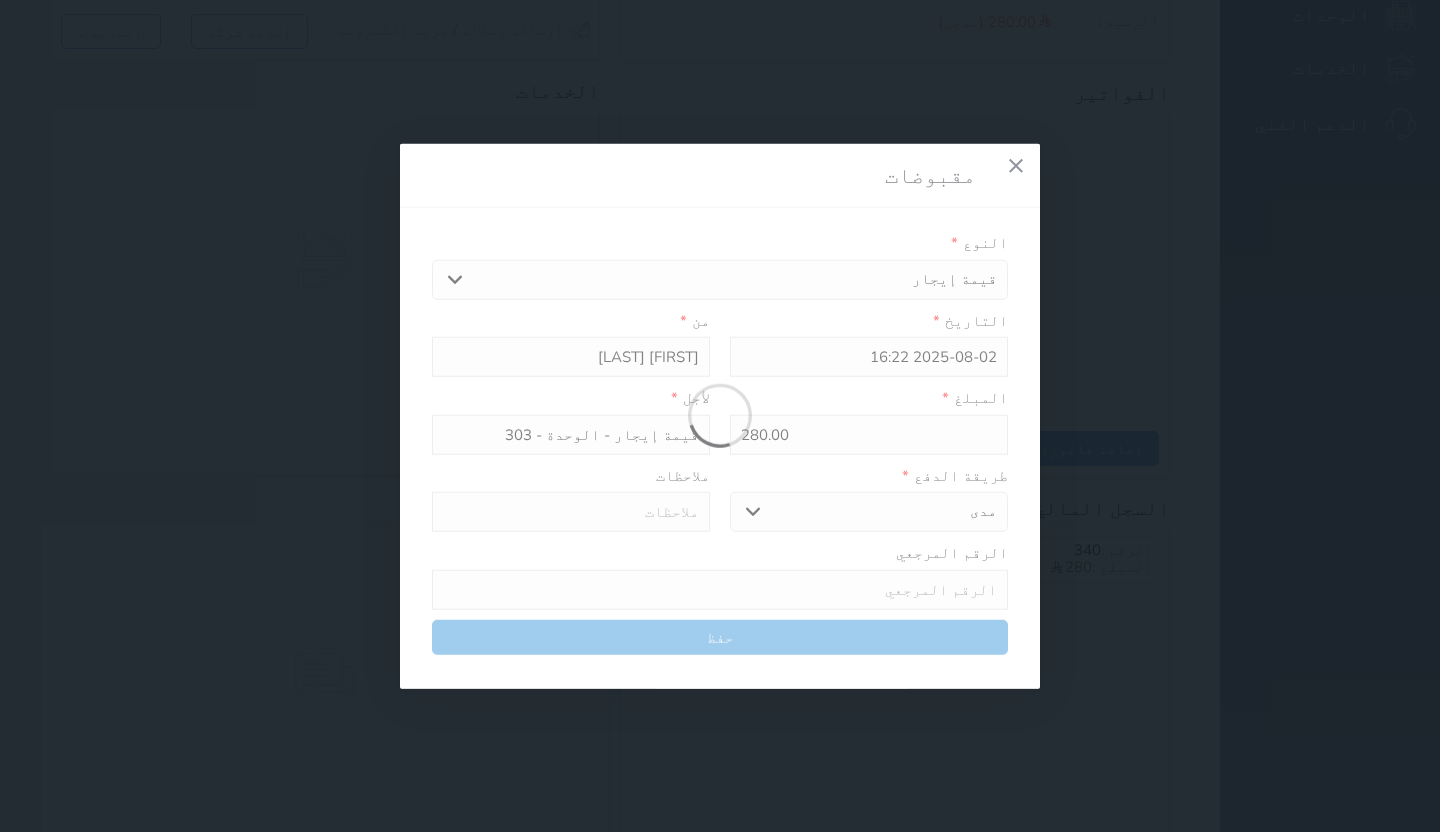 select 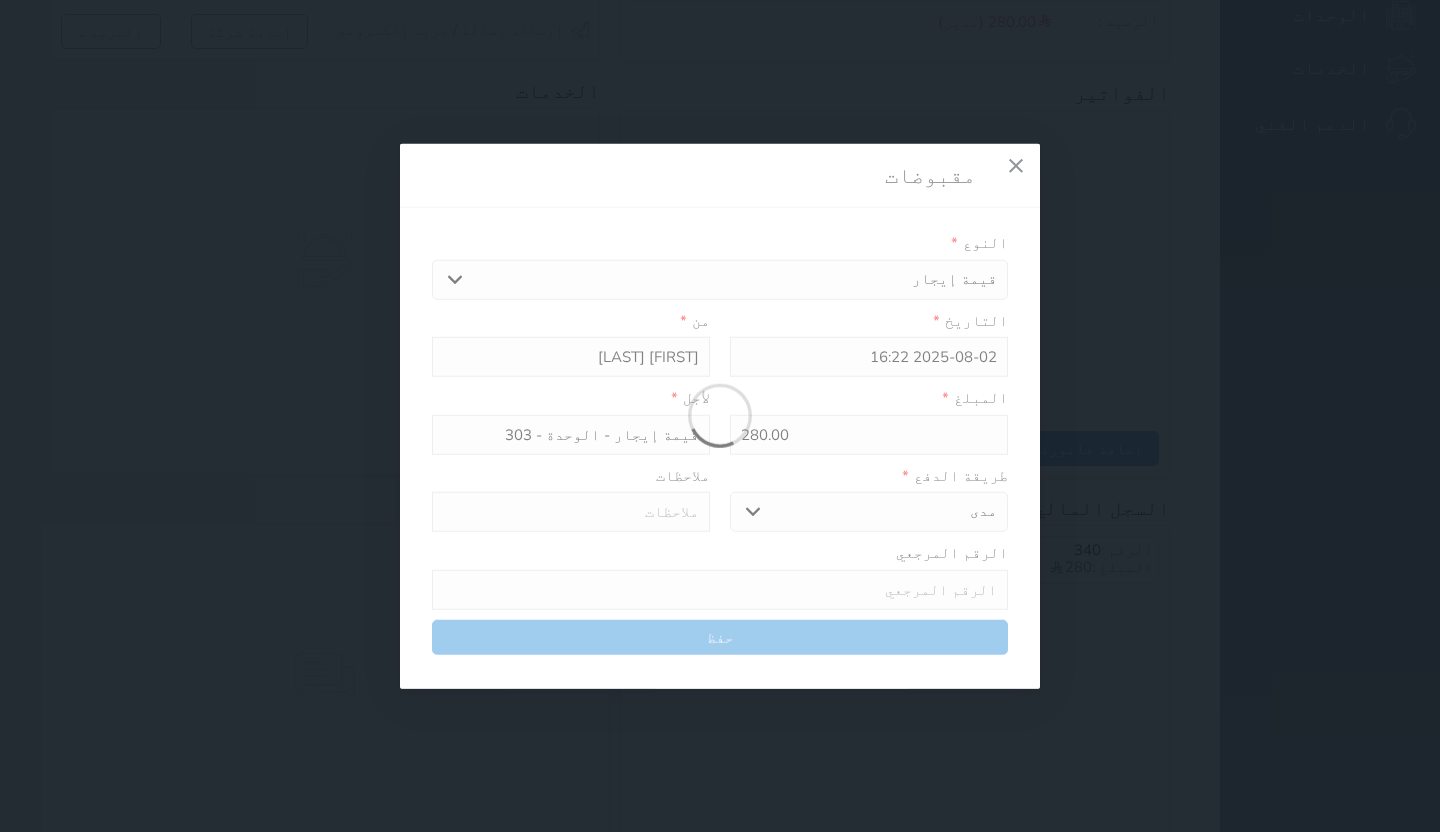 type 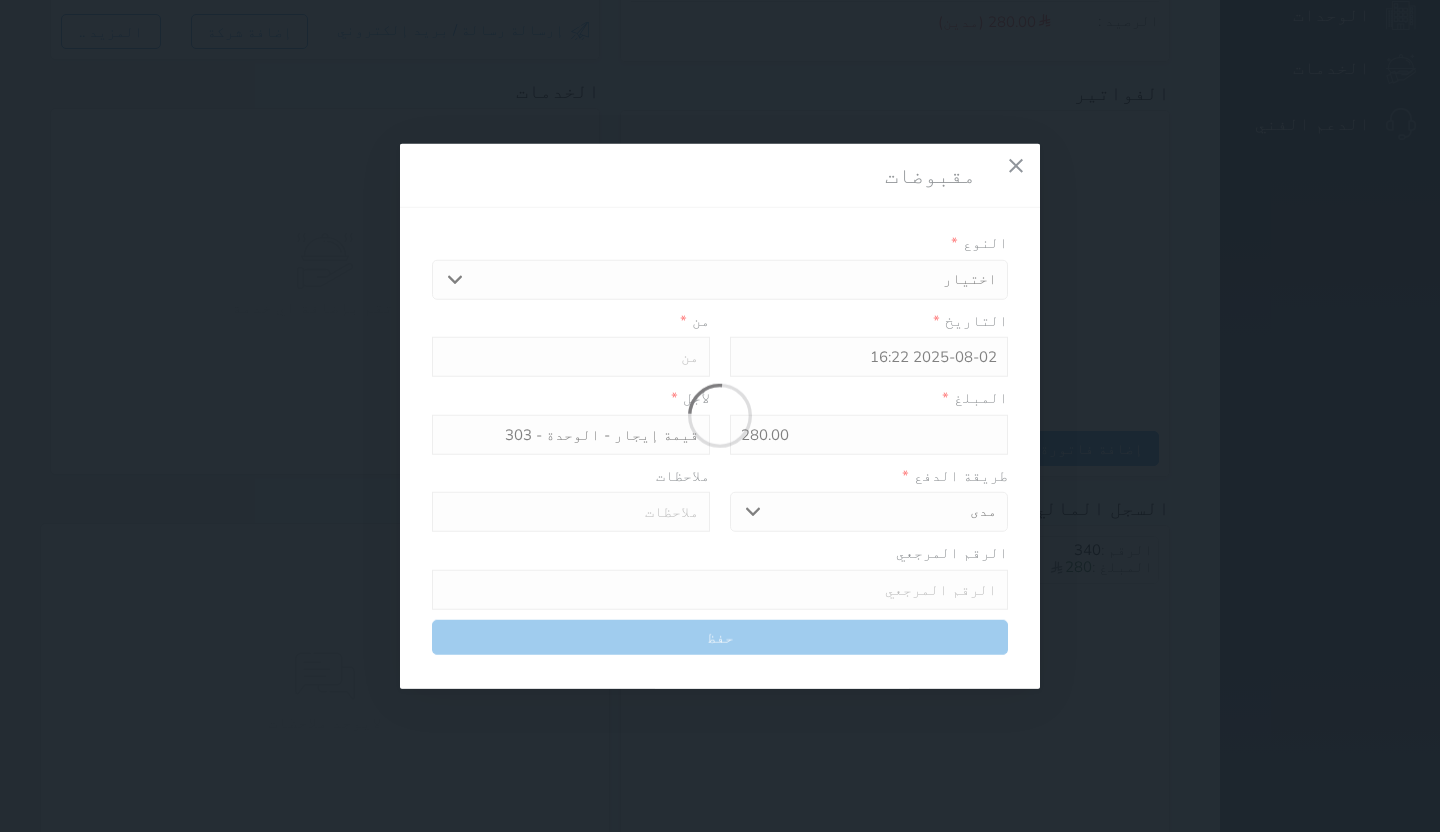 type on "0" 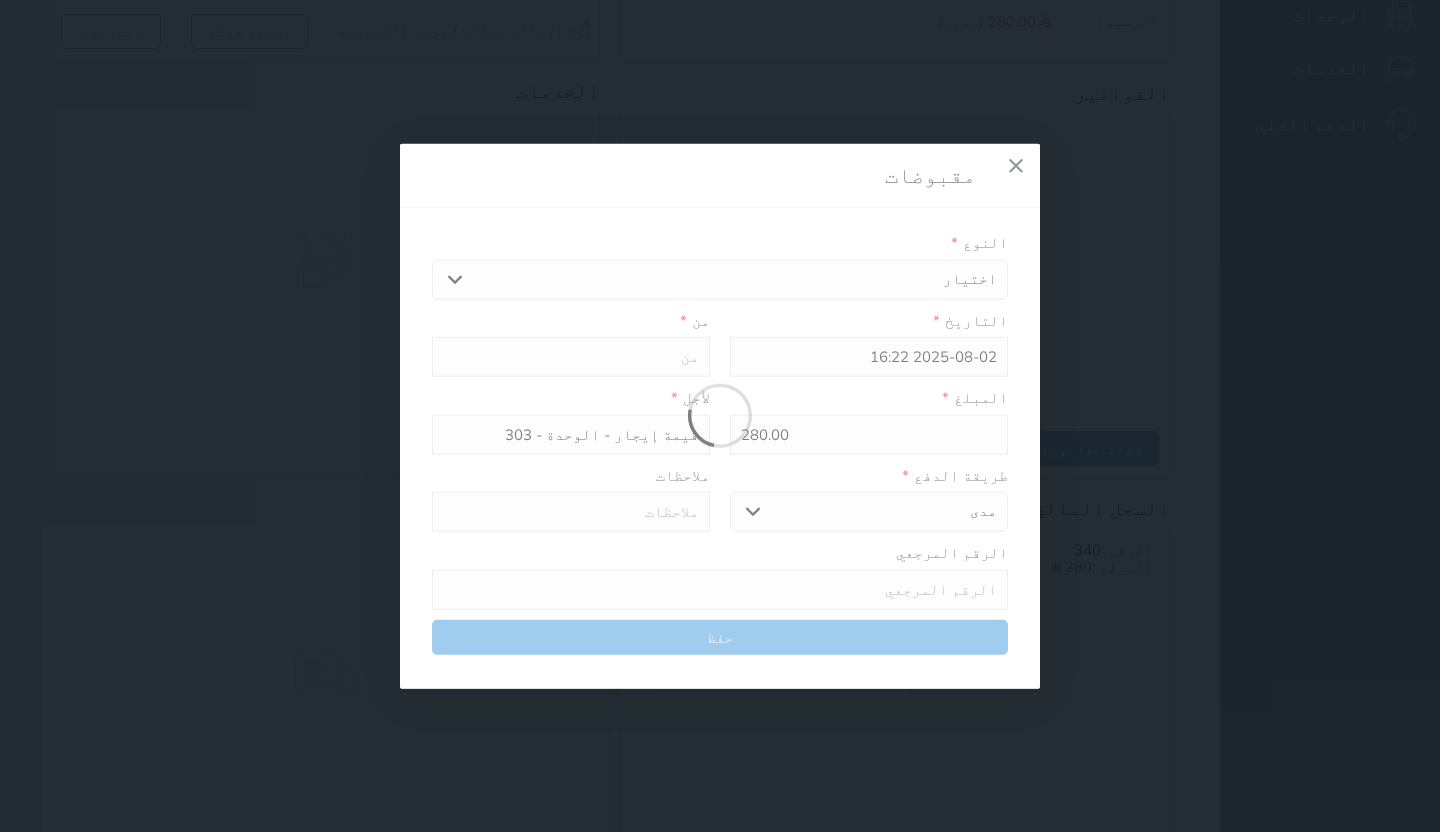 select 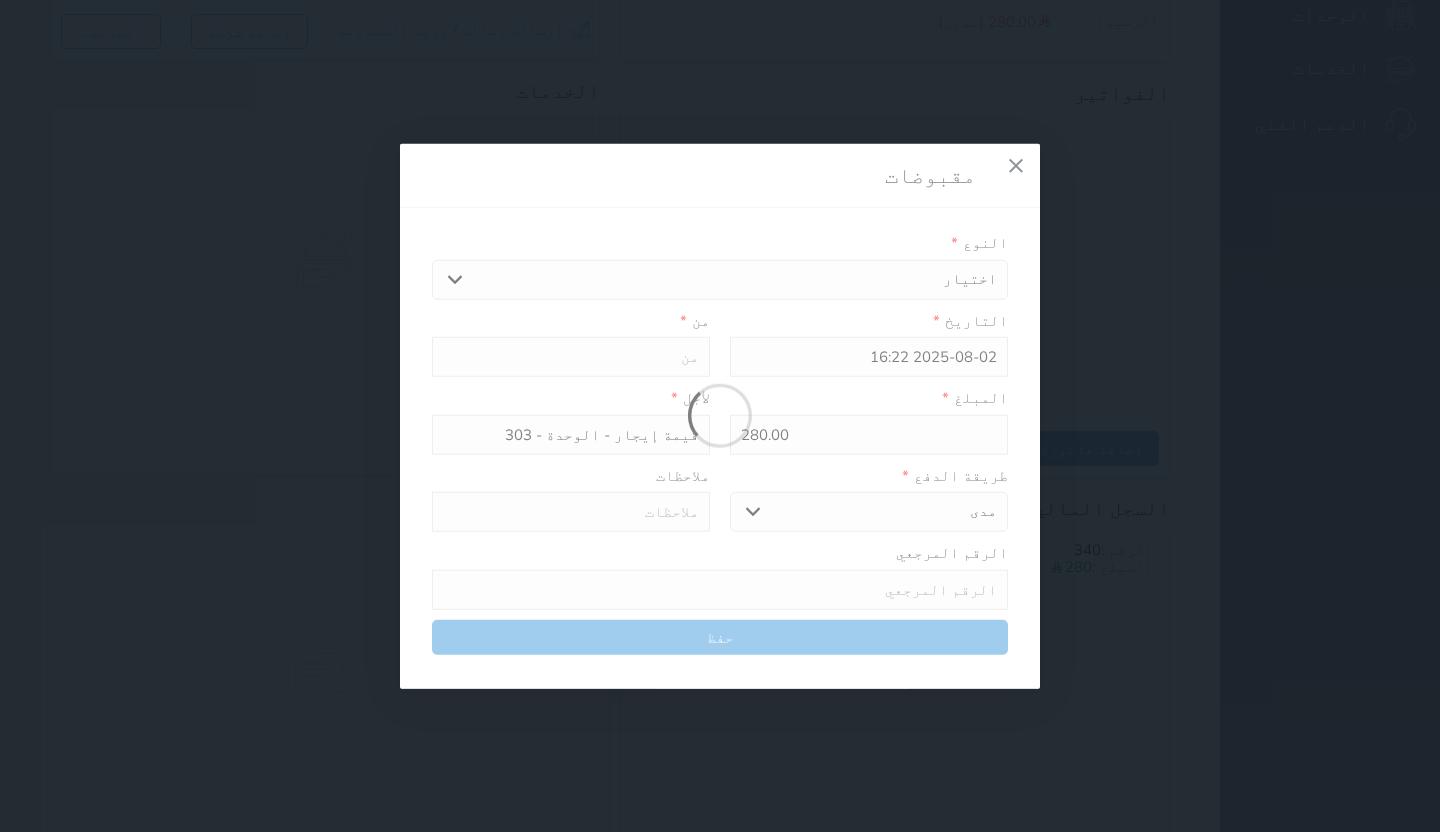 type on "0" 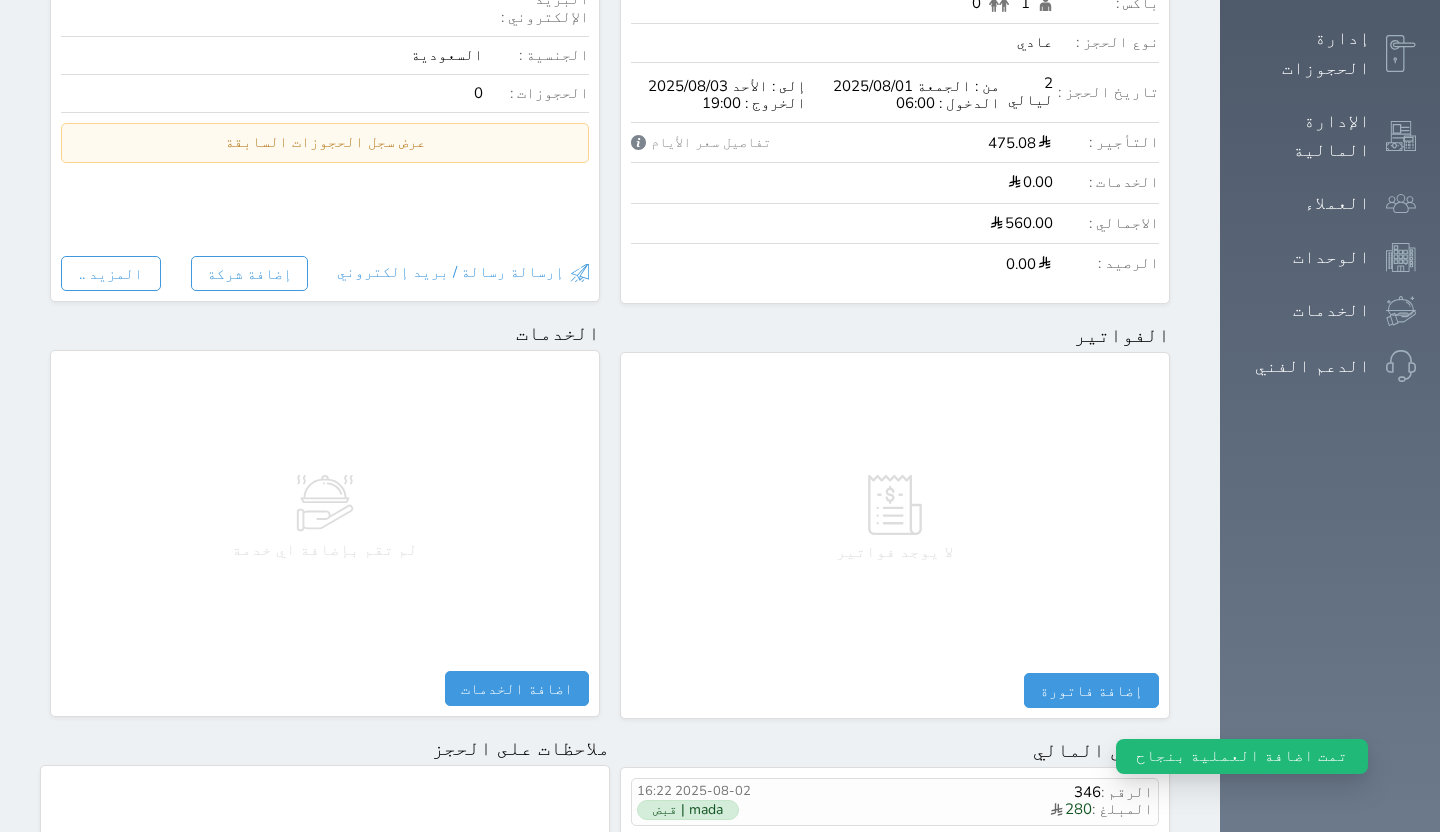 scroll, scrollTop: 0, scrollLeft: 0, axis: both 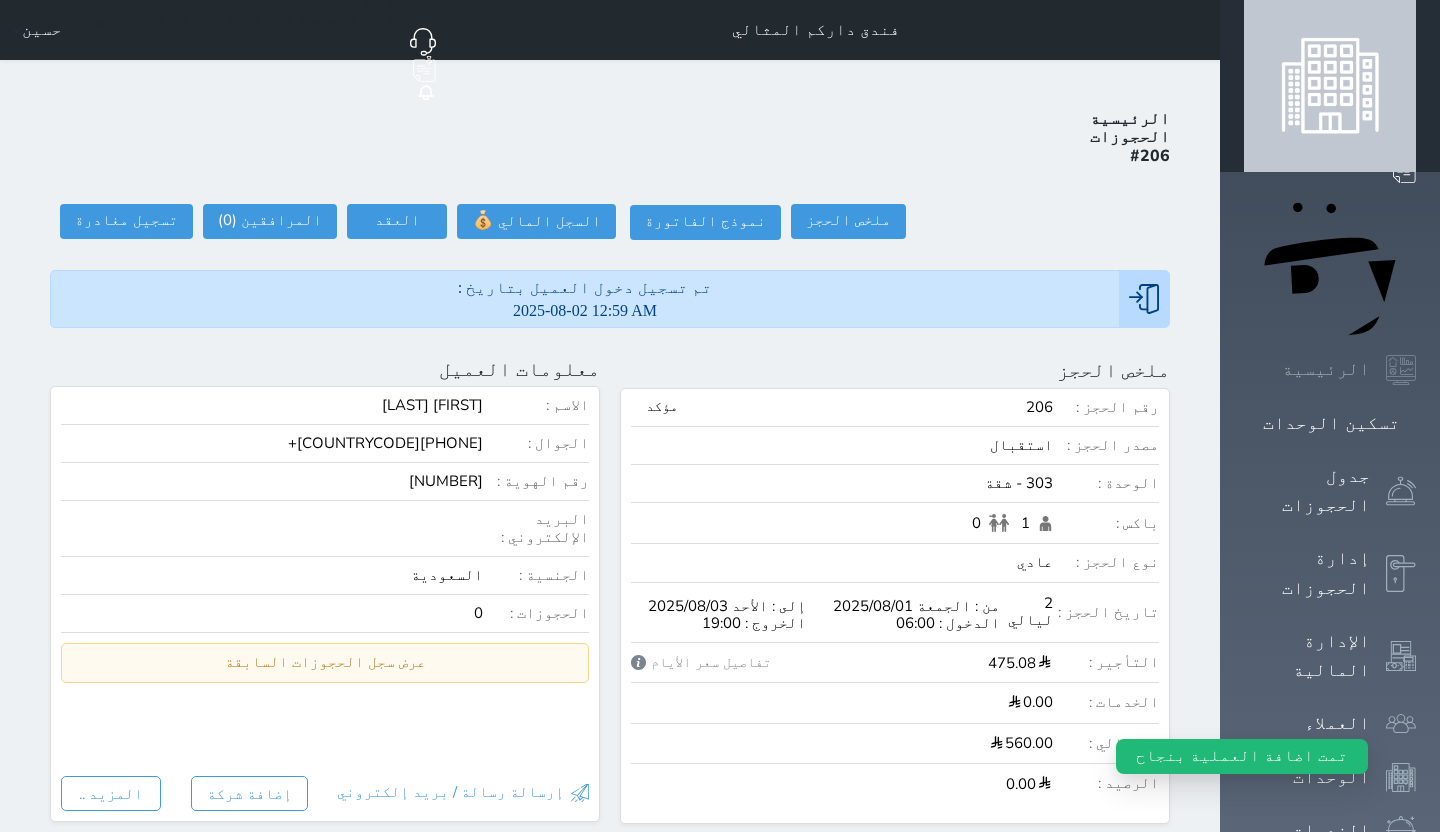 click on "الرئيسية" at bounding box center [1326, 369] 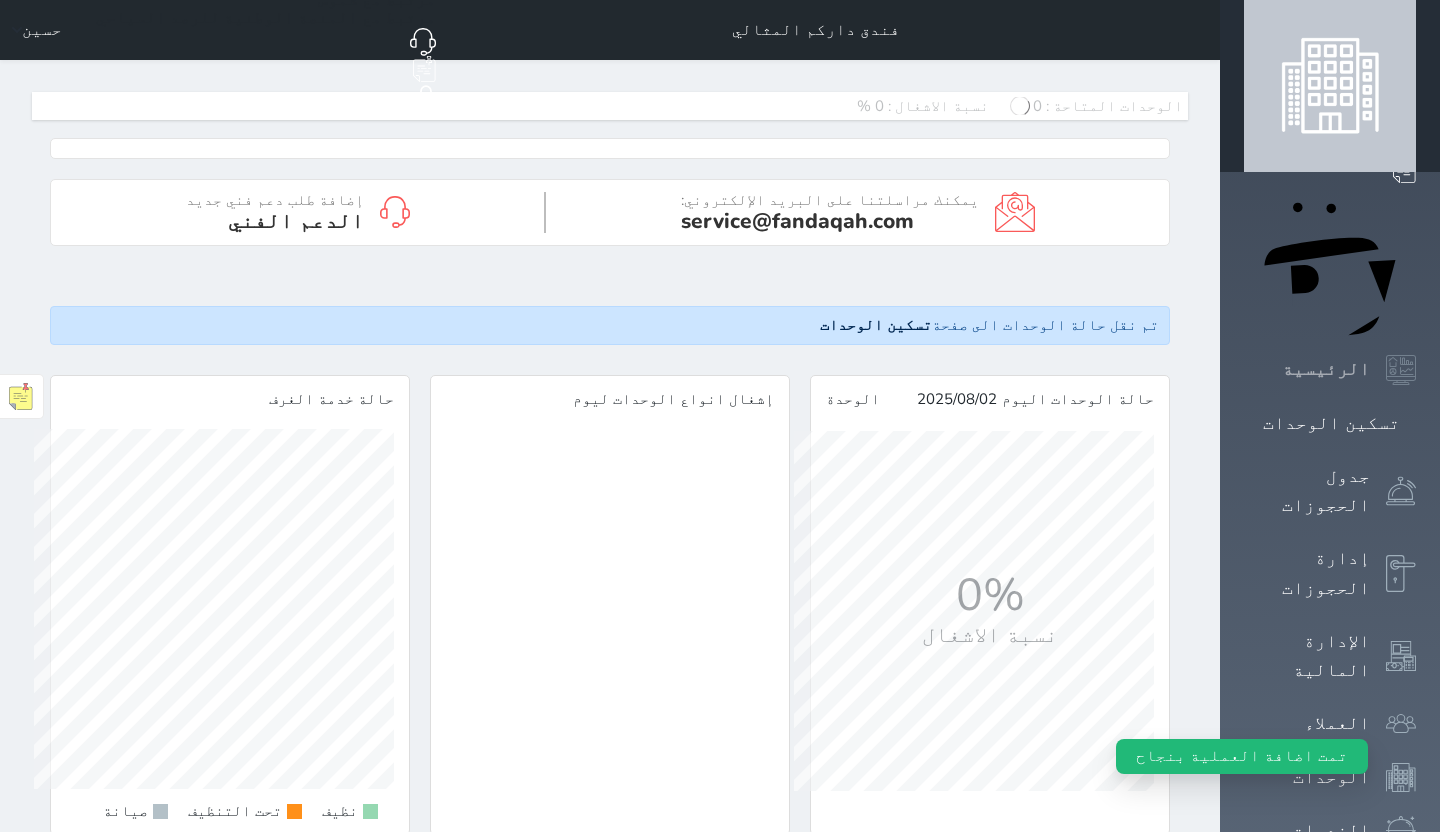 scroll, scrollTop: 999640, scrollLeft: 999625, axis: both 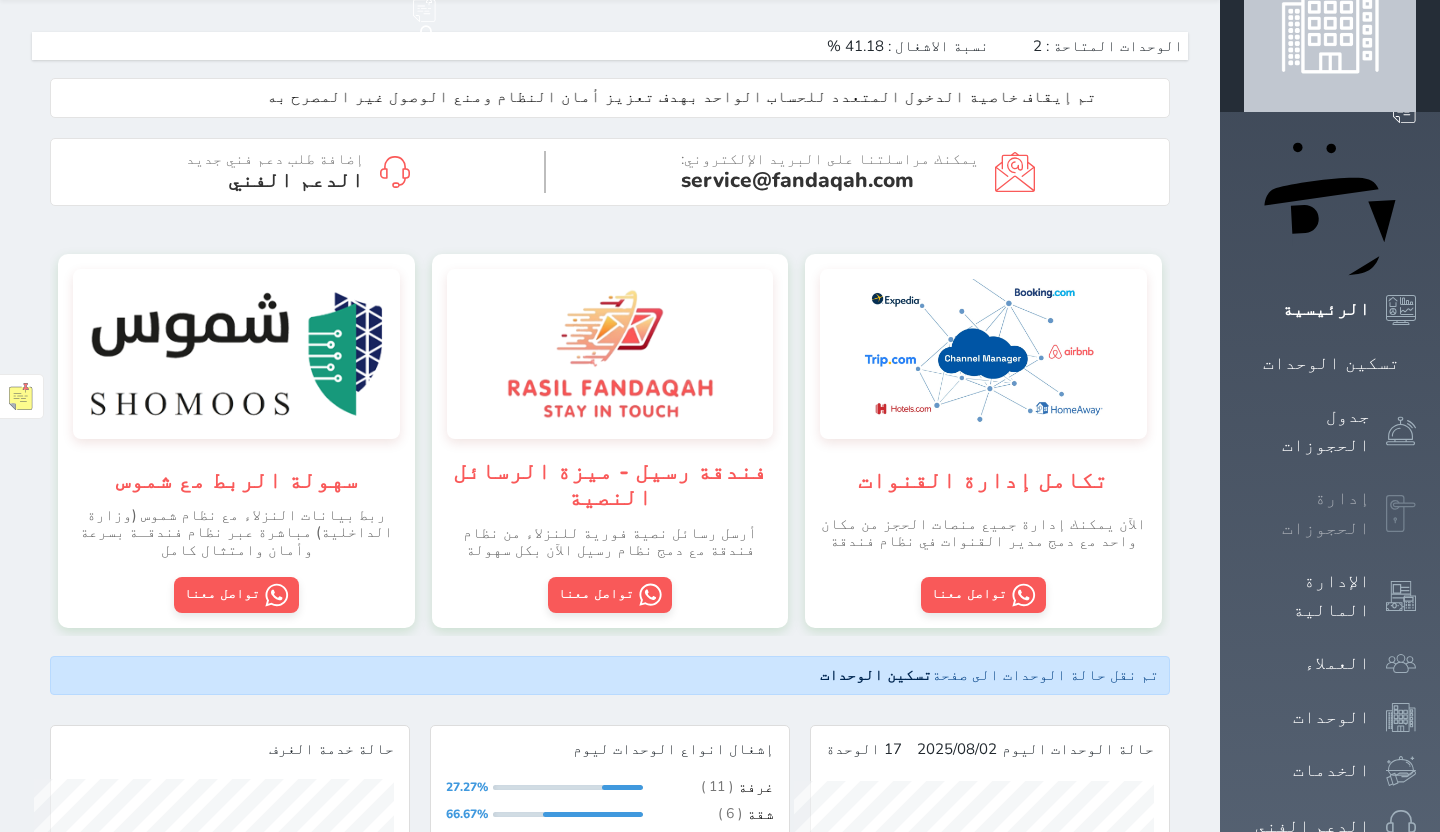 click 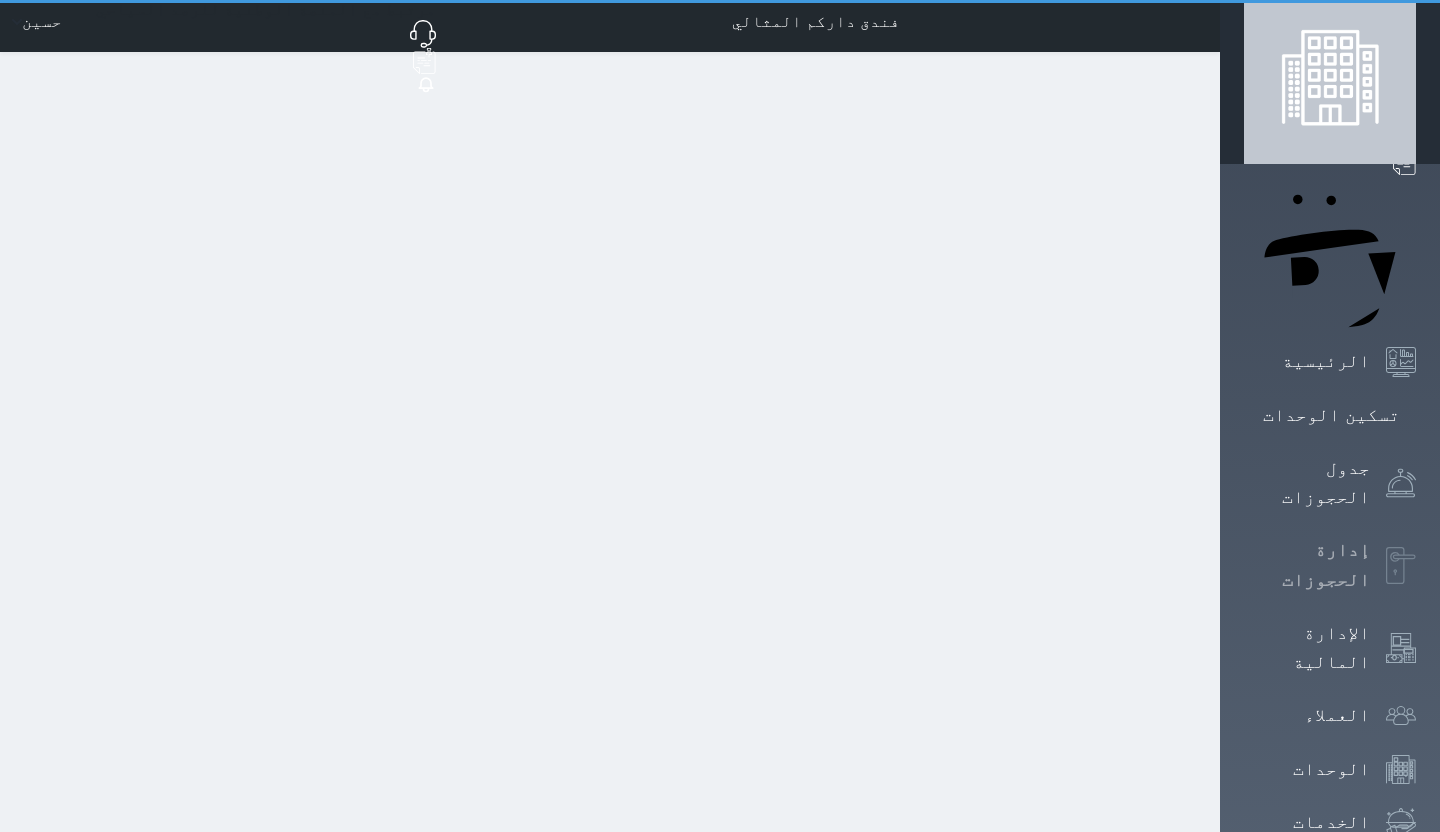 scroll, scrollTop: 0, scrollLeft: 0, axis: both 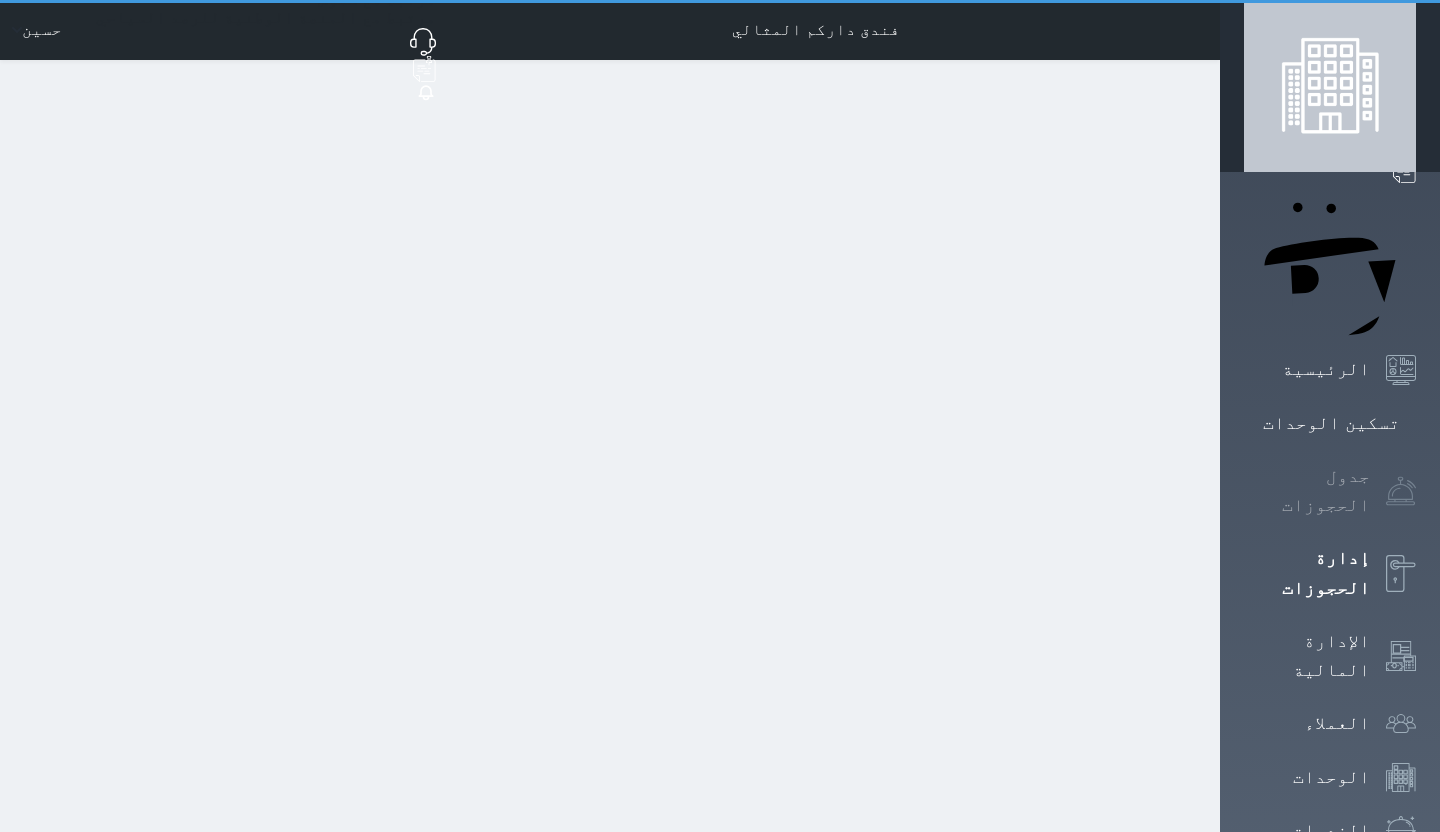 select on "open_all" 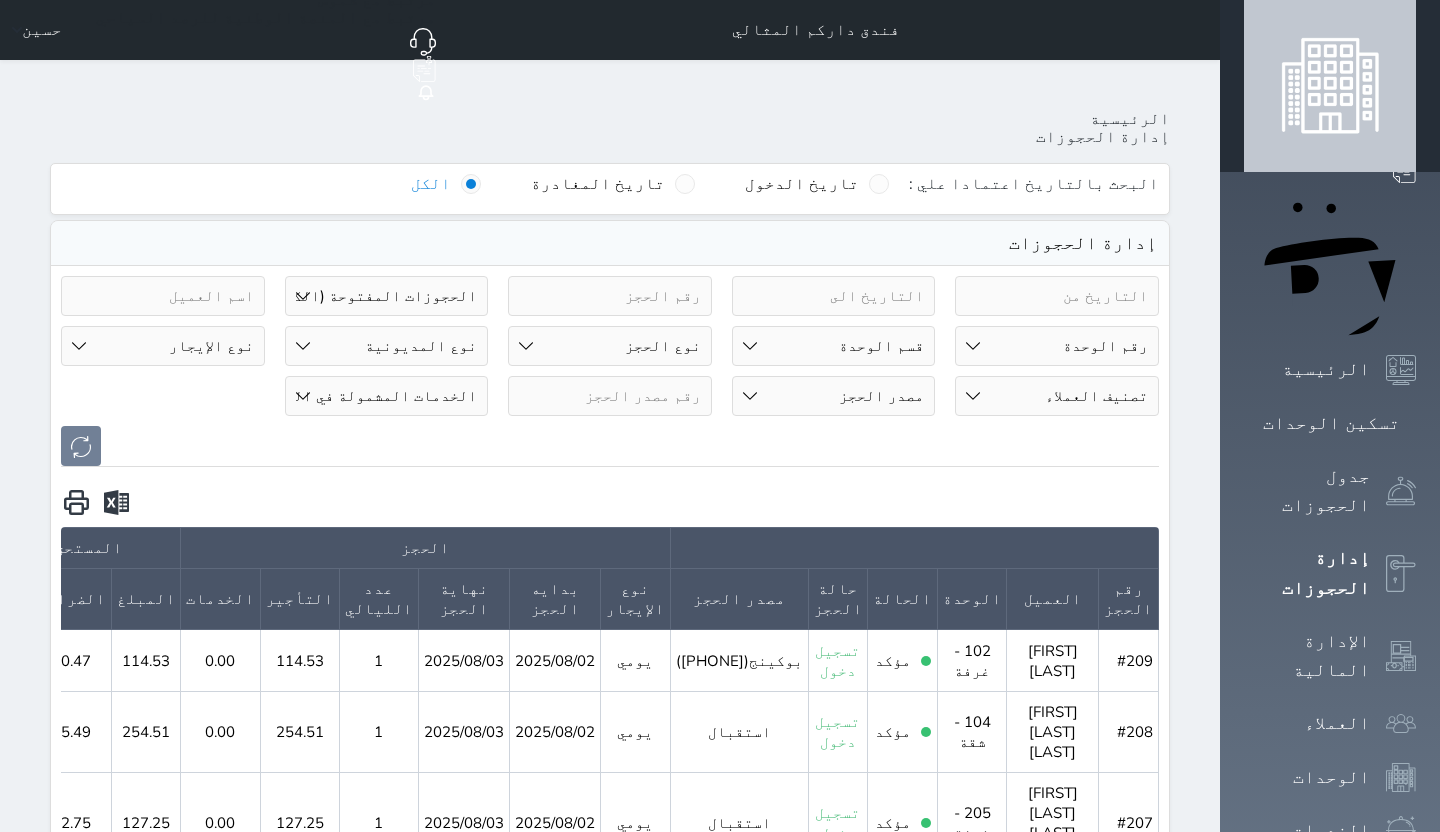 click on "الرئيسية" at bounding box center [1326, 369] 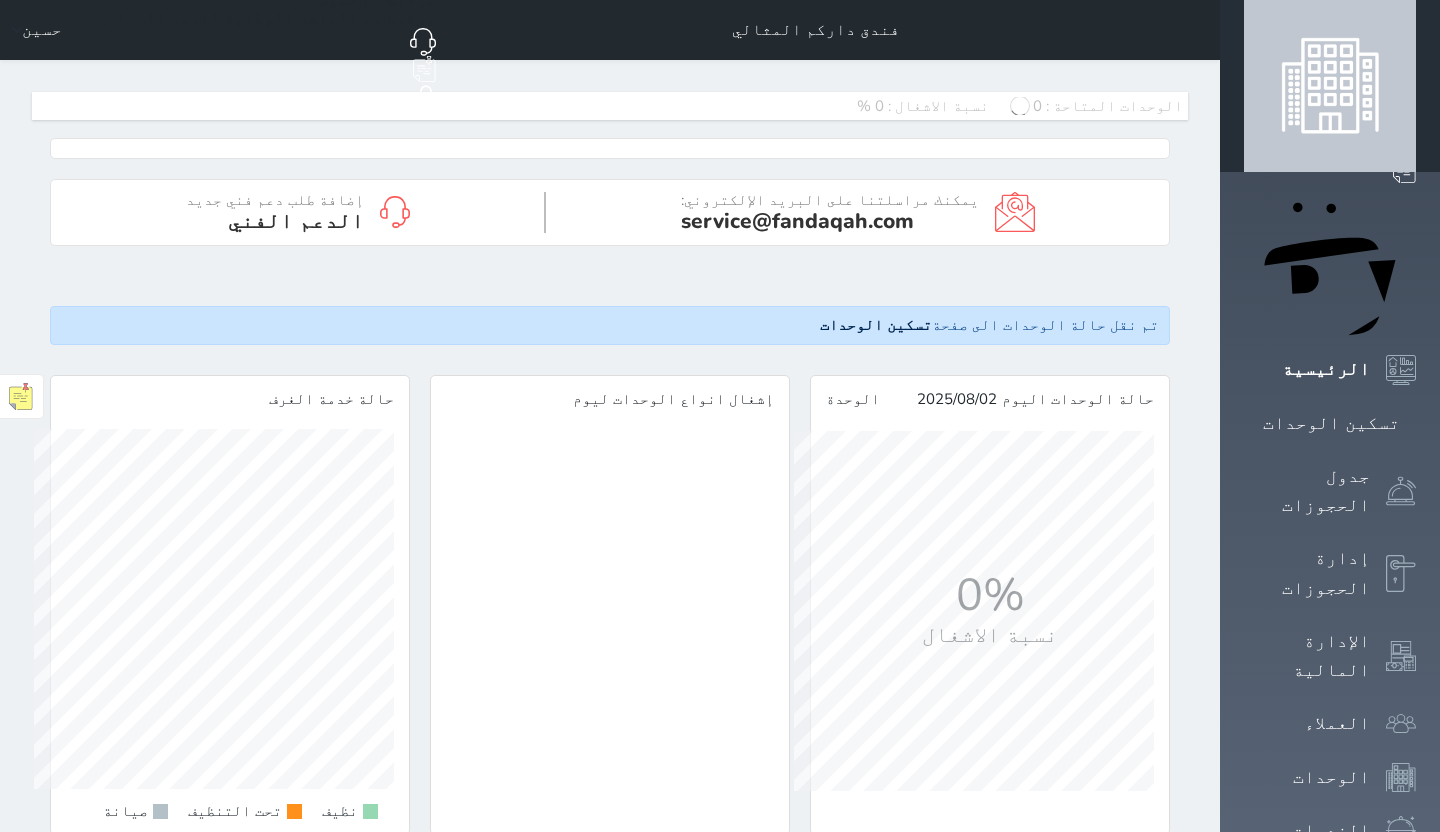 scroll, scrollTop: 0, scrollLeft: 0, axis: both 